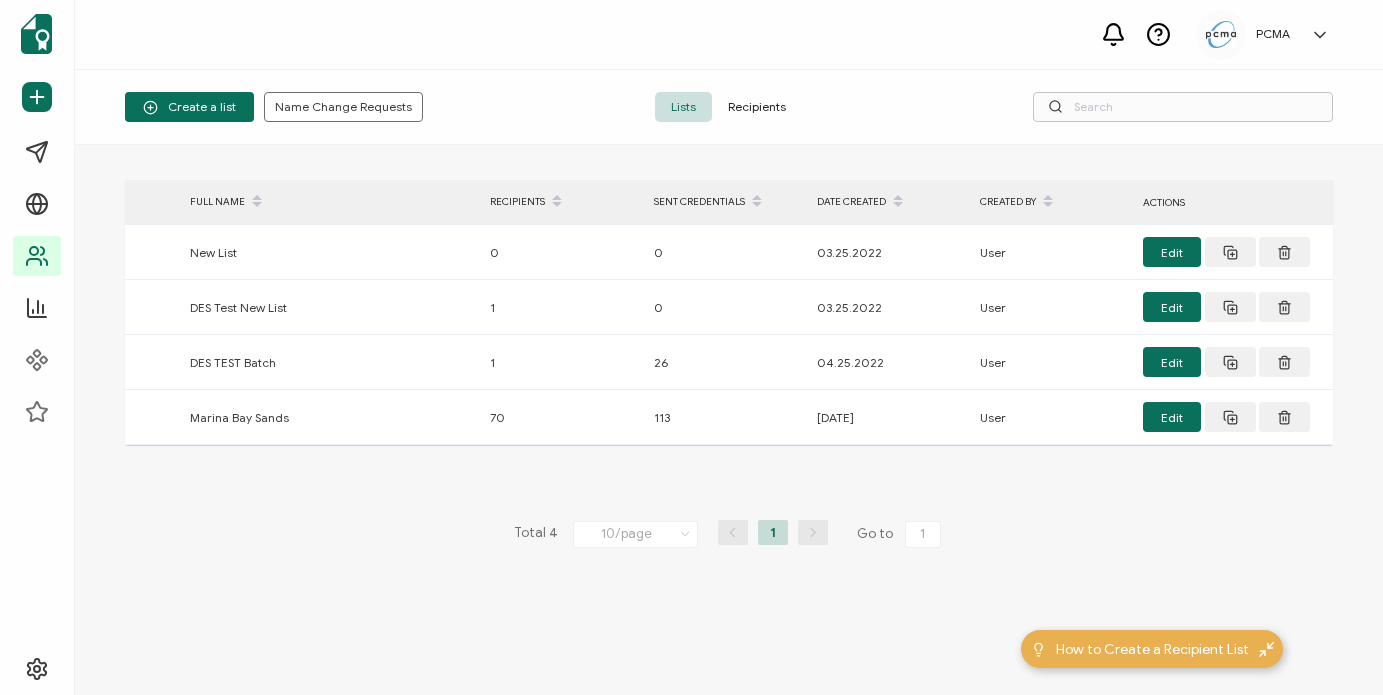 scroll, scrollTop: 0, scrollLeft: 0, axis: both 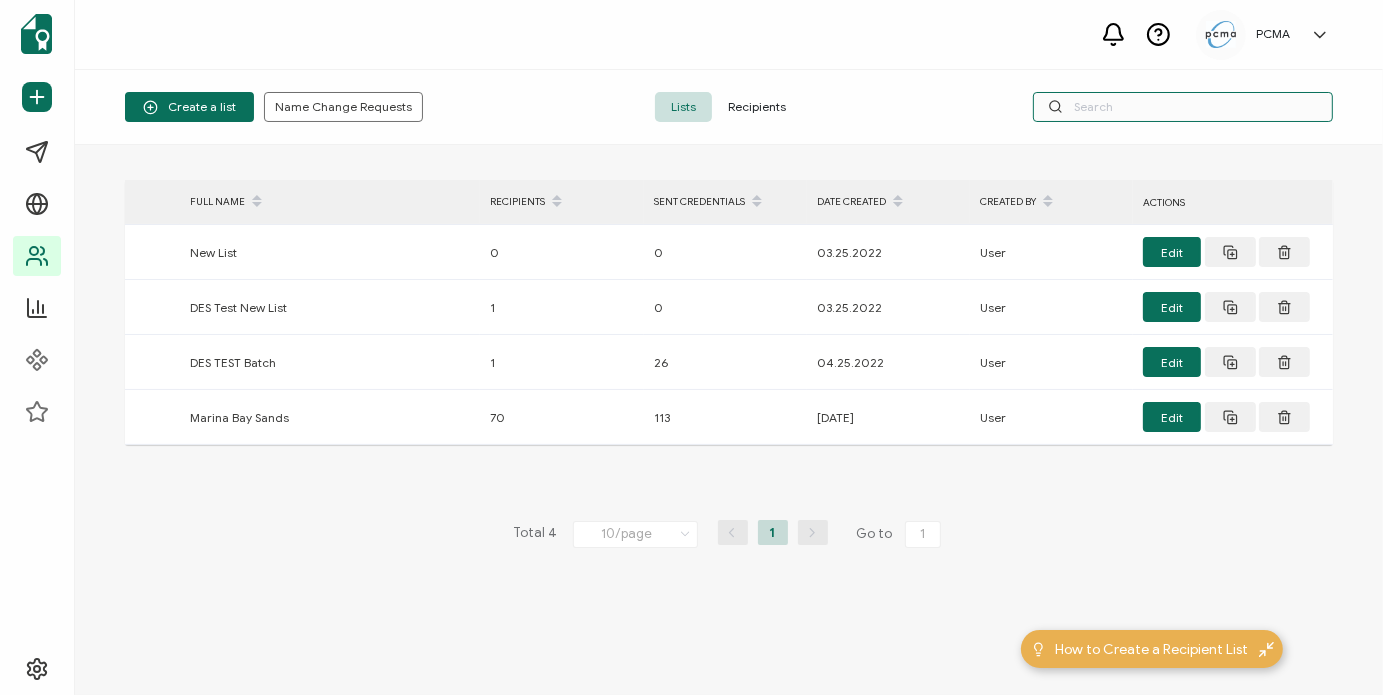 click at bounding box center (1183, 107) 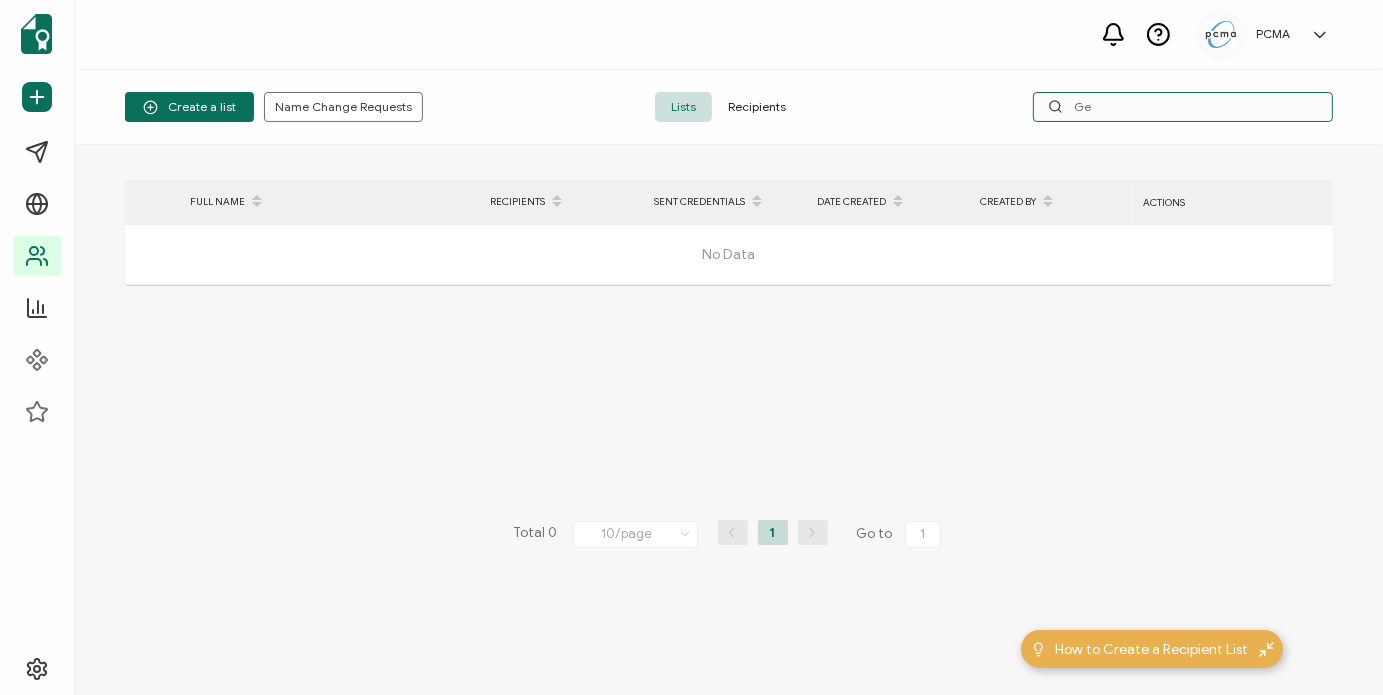 type on "G" 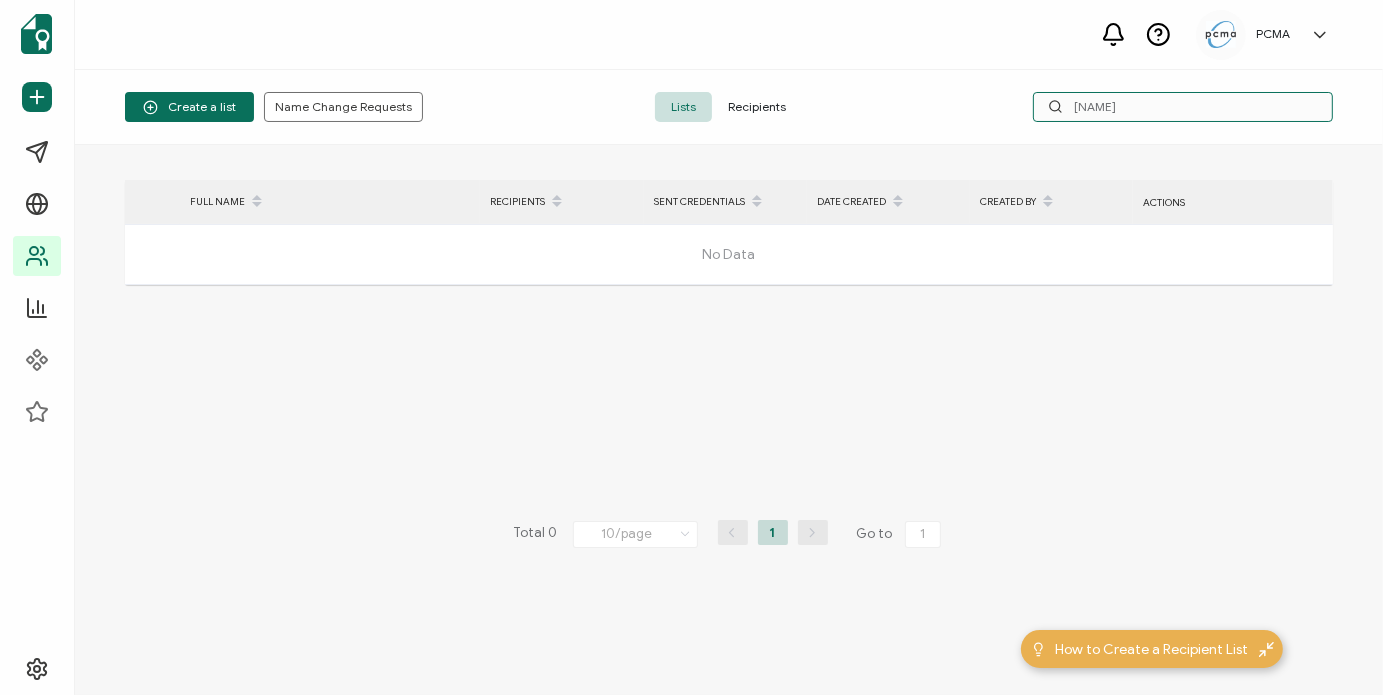 type on "K" 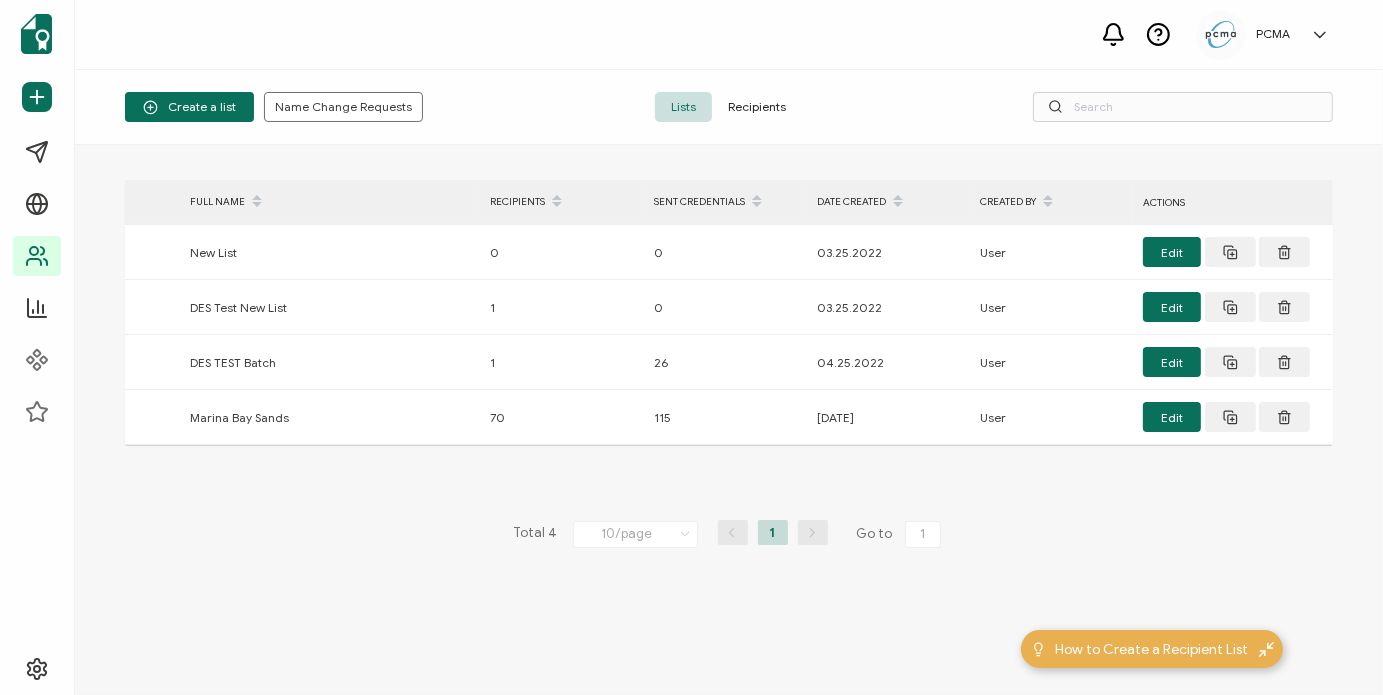 click on "Recipients" at bounding box center [757, 107] 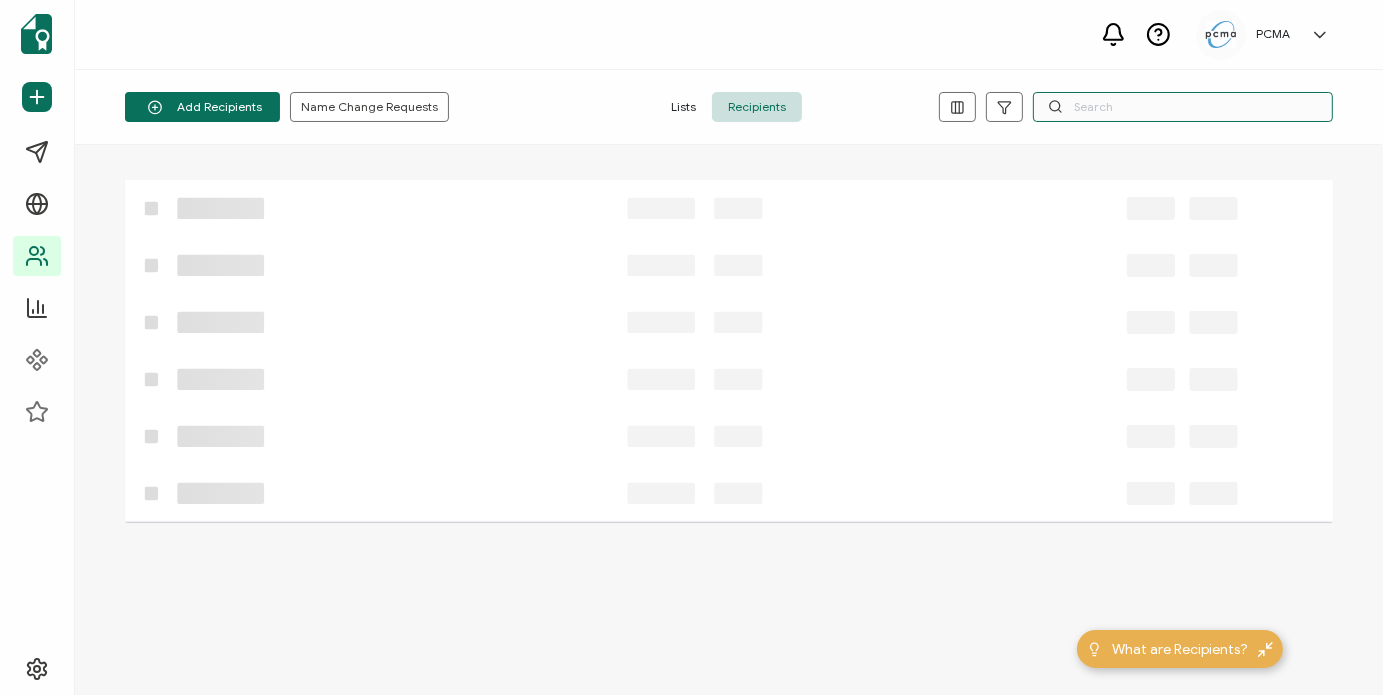 click at bounding box center (1183, 107) 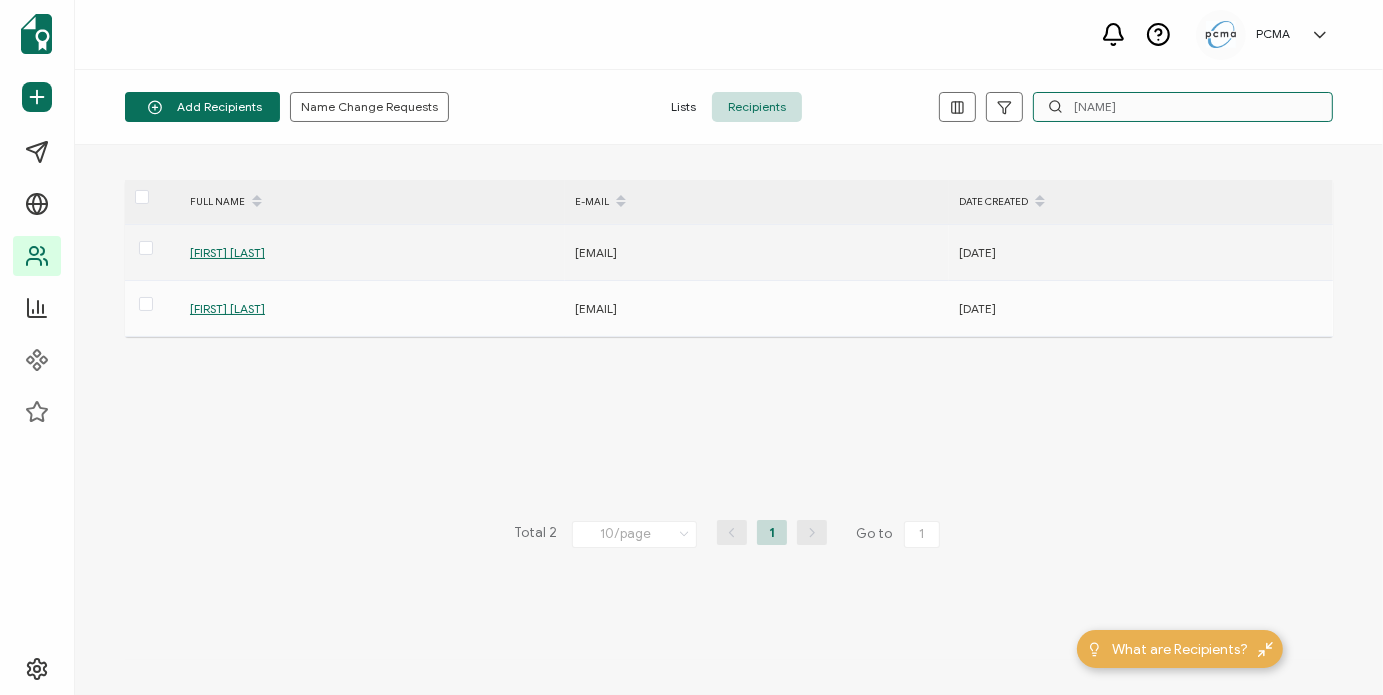 type on "[NAME]" 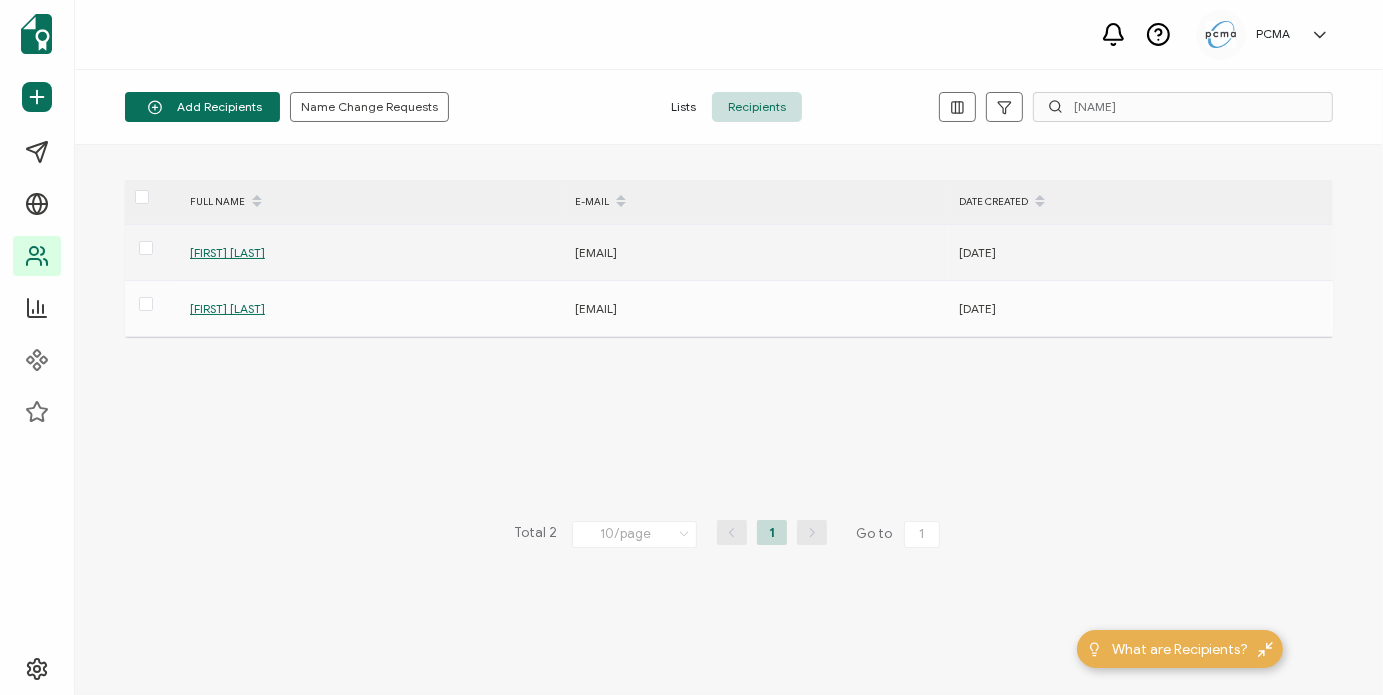 click on "[FIRST] [LAST]" at bounding box center (227, 252) 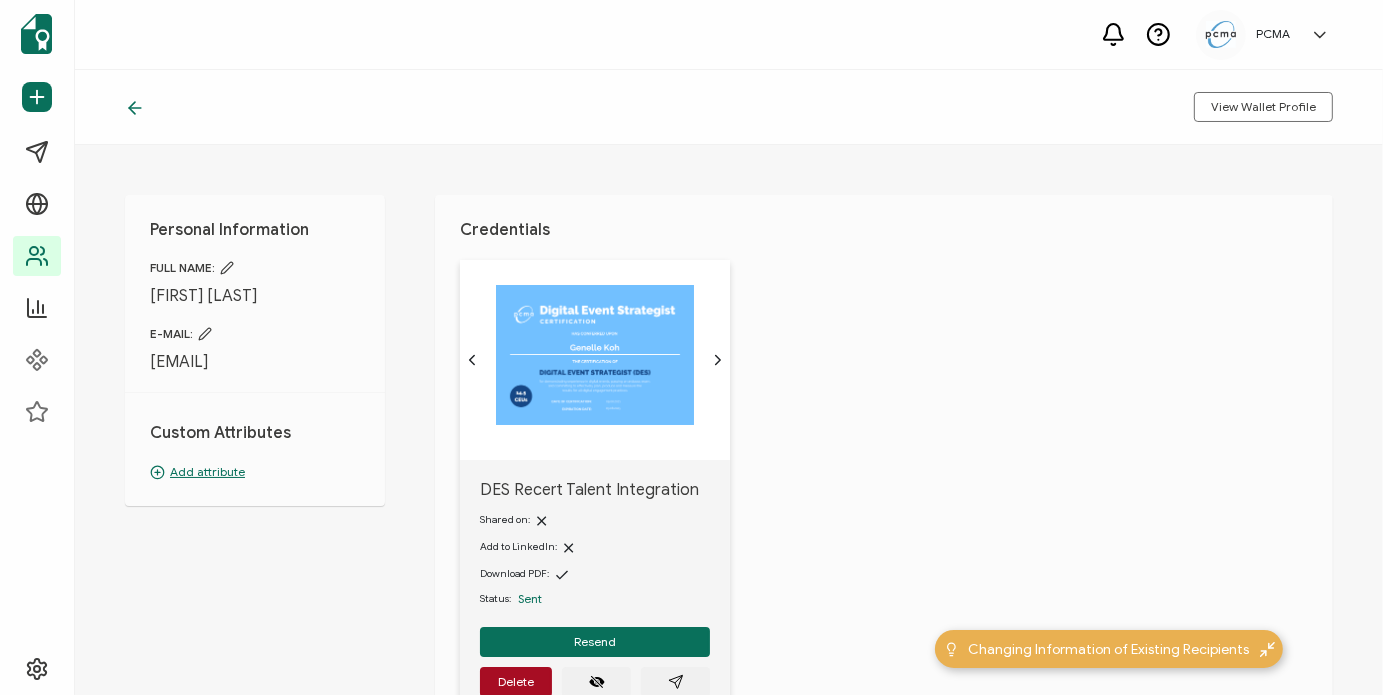 scroll, scrollTop: 126, scrollLeft: 0, axis: vertical 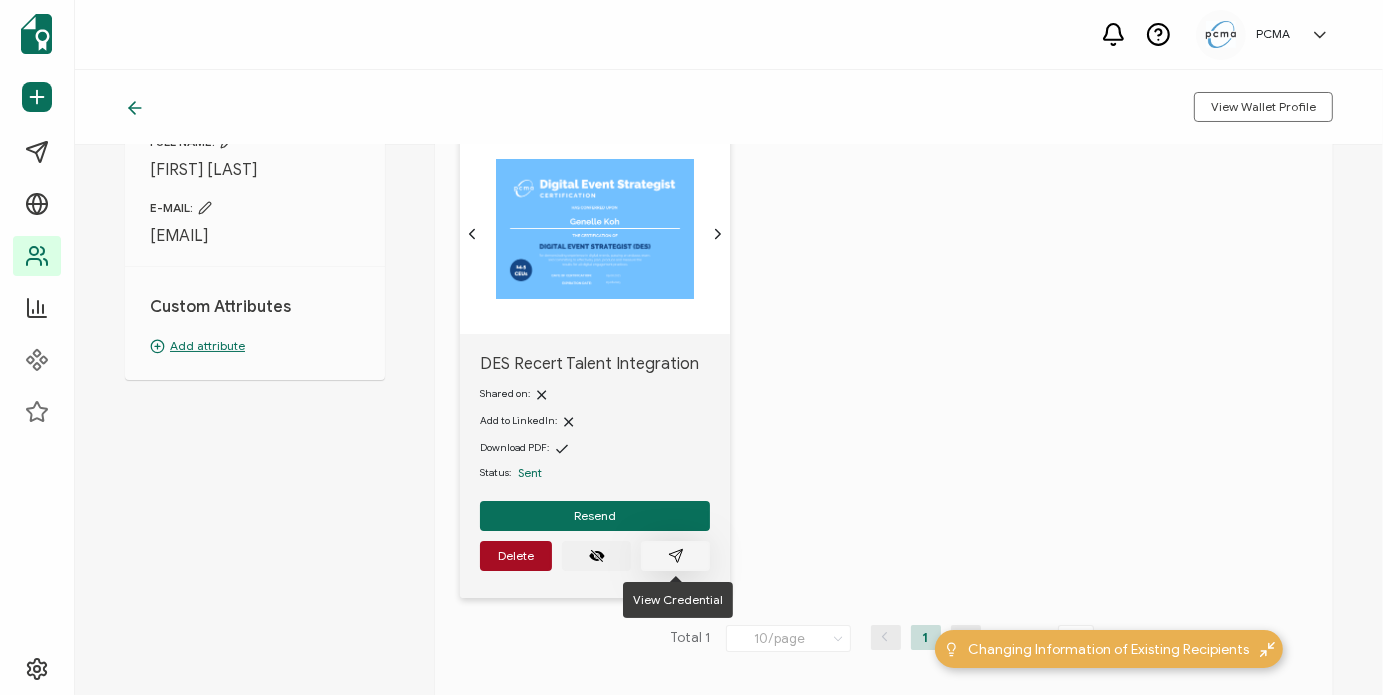 click 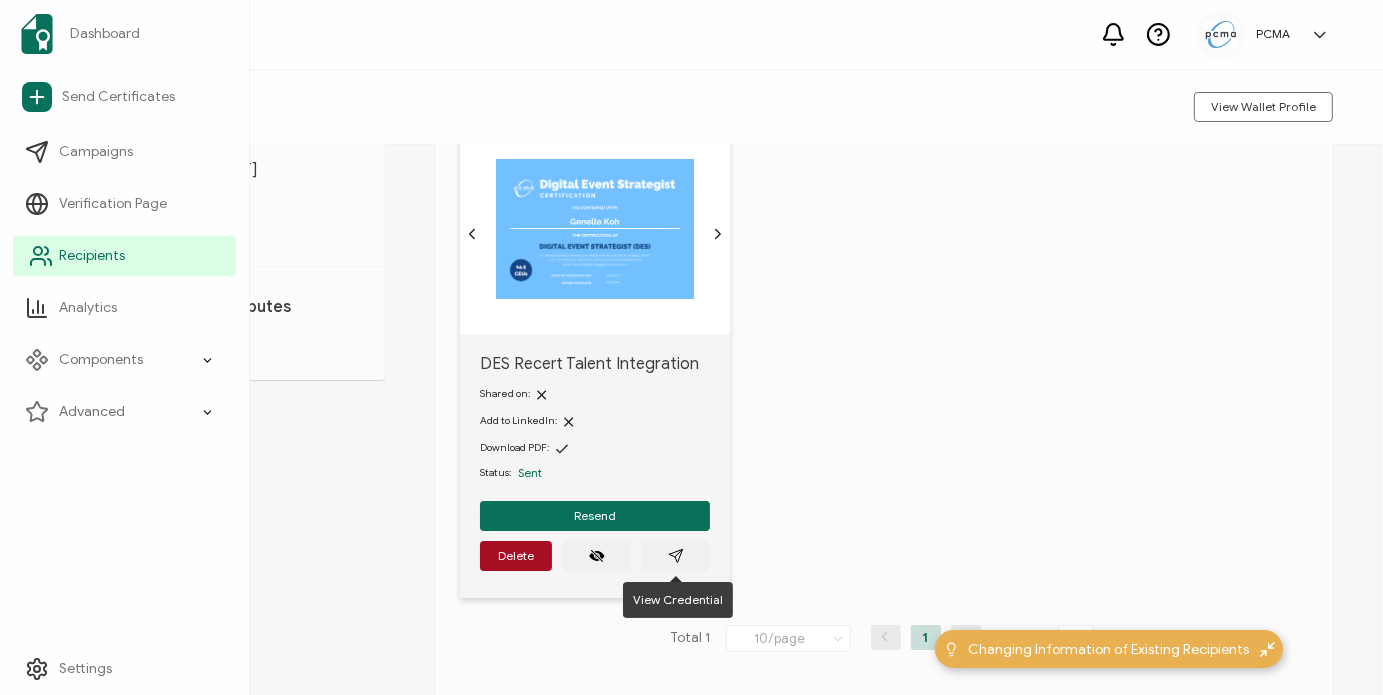 click on "Recipients" at bounding box center (92, 256) 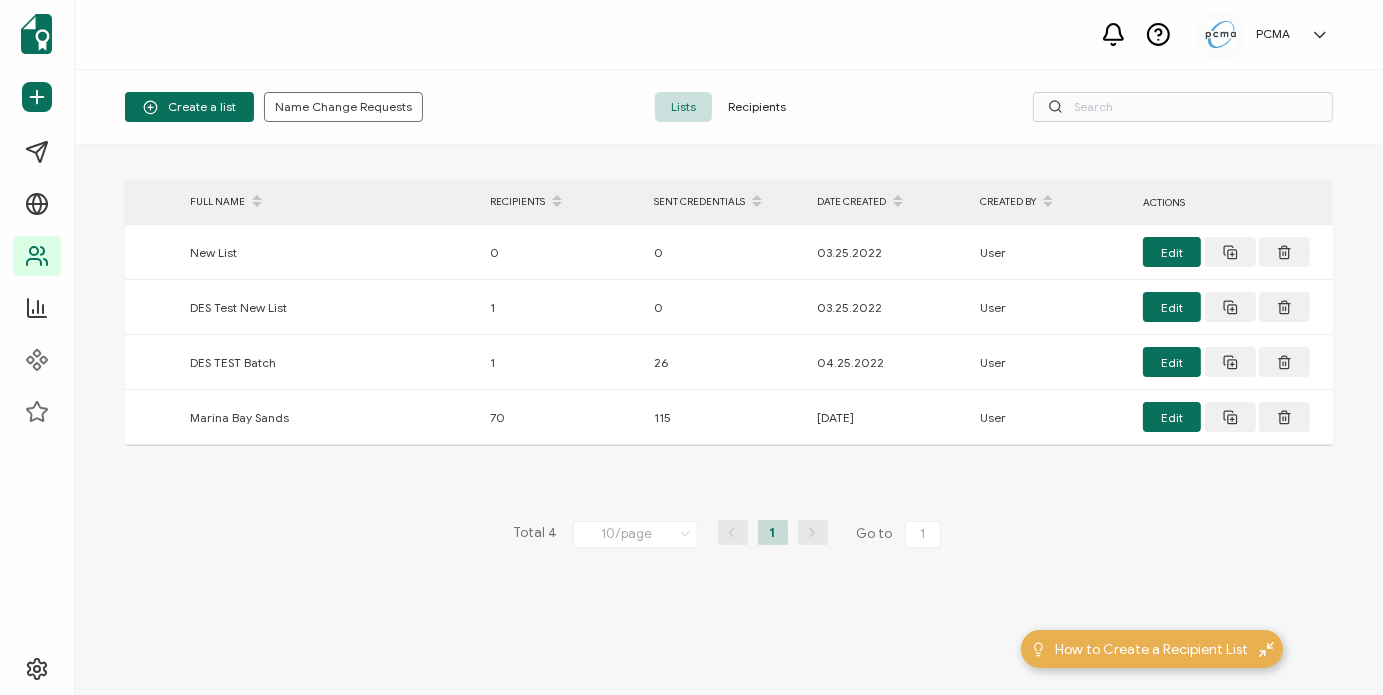 click on "Recipients" at bounding box center [757, 107] 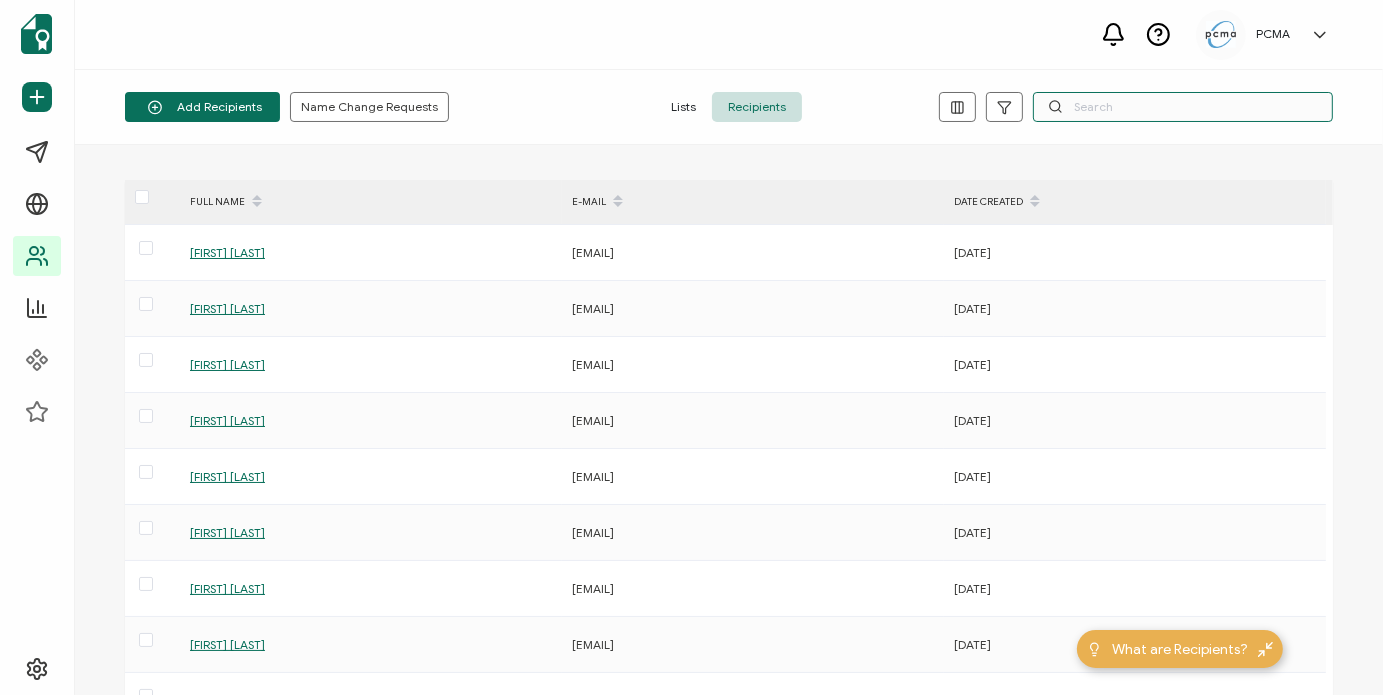 click at bounding box center [1183, 107] 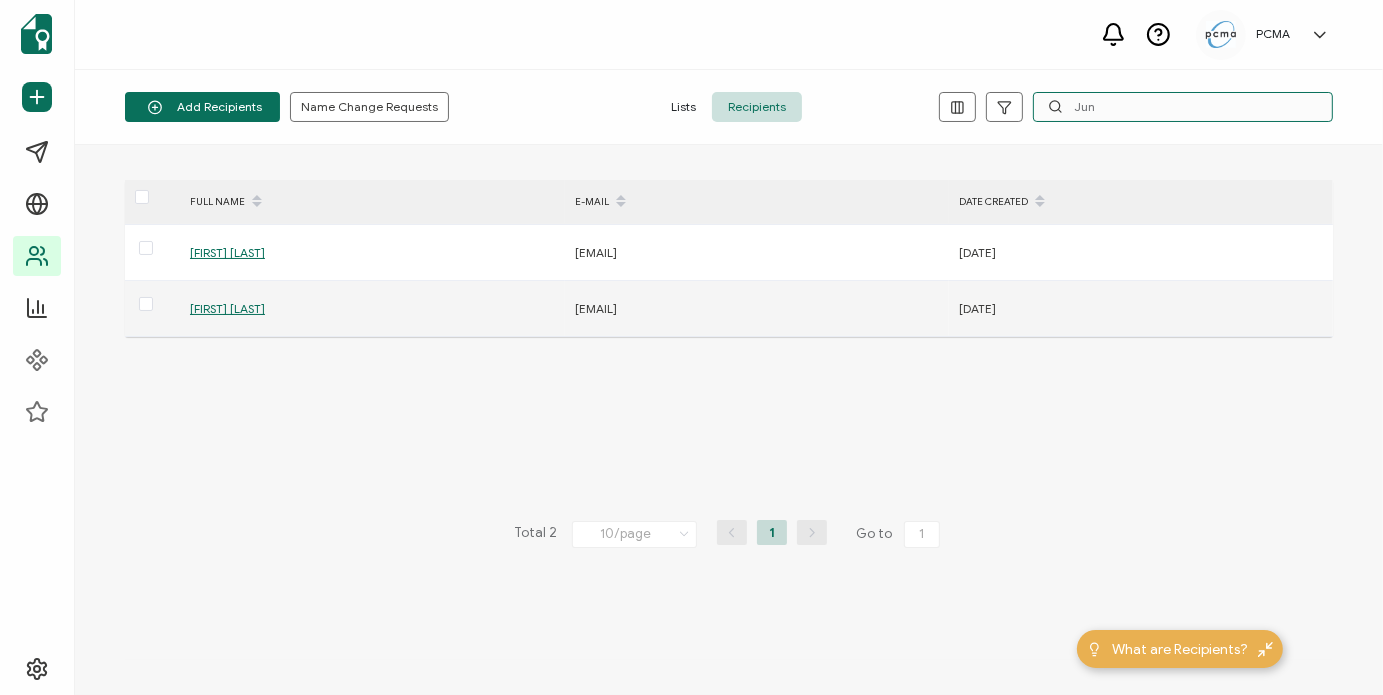 type on "Jun" 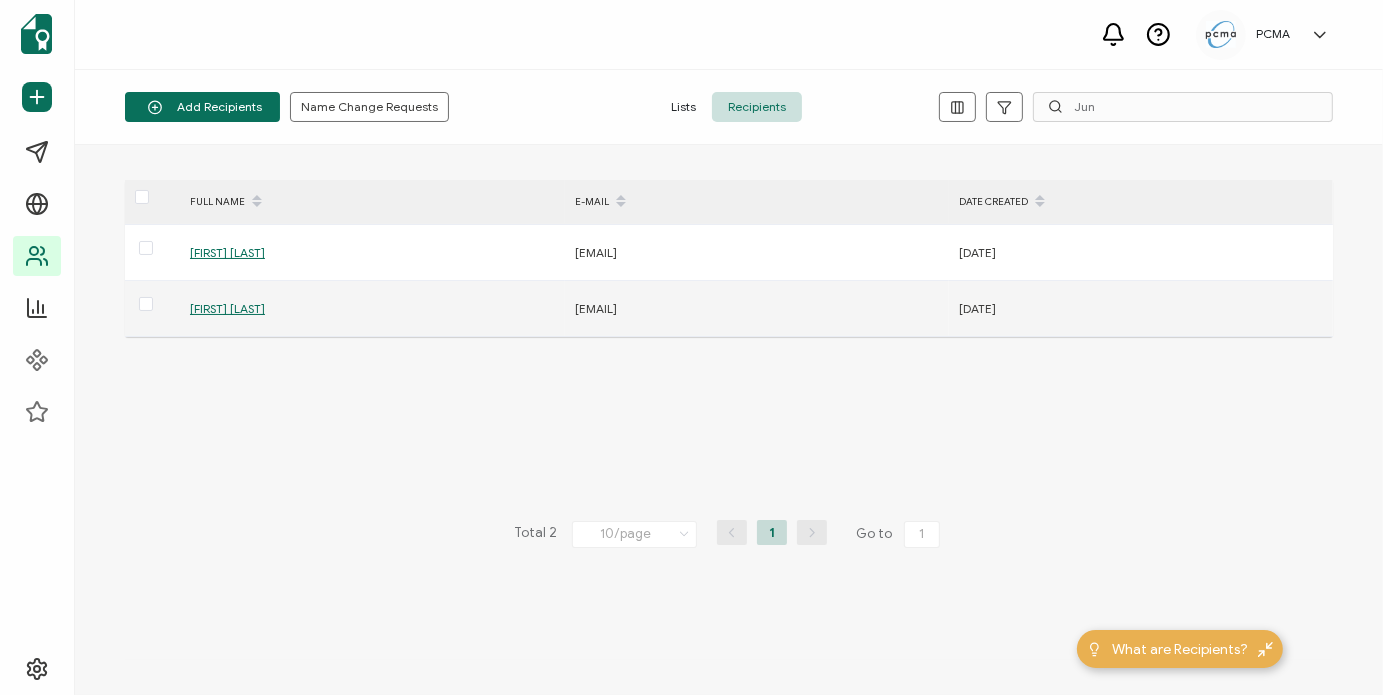 click on "[FIRST] [LAST]" at bounding box center (227, 308) 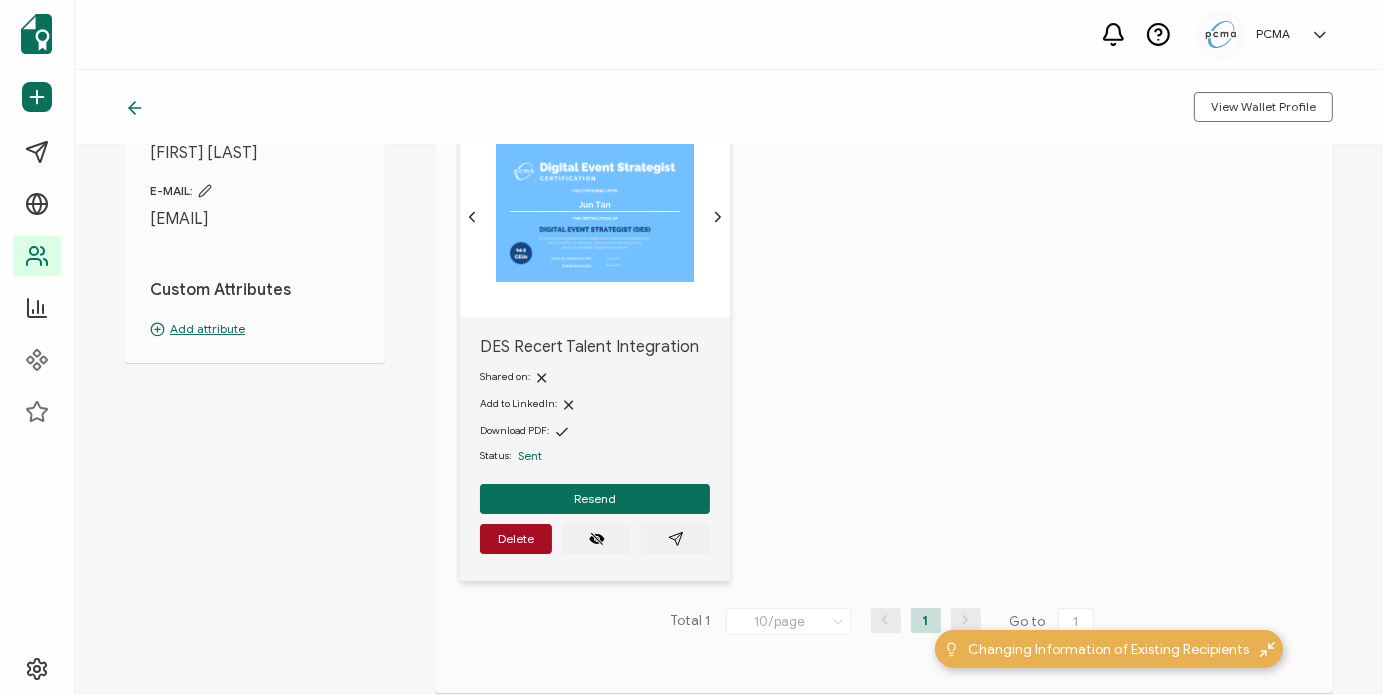 scroll, scrollTop: 145, scrollLeft: 0, axis: vertical 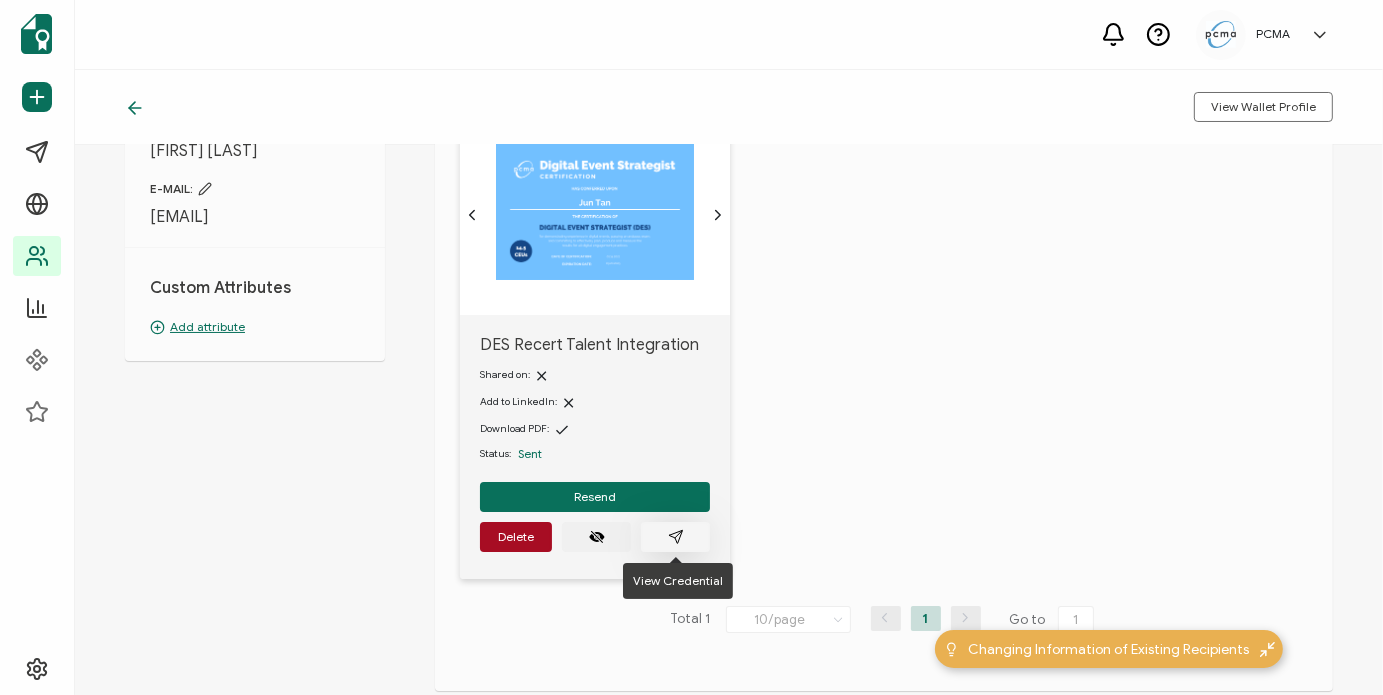 click at bounding box center [675, 537] 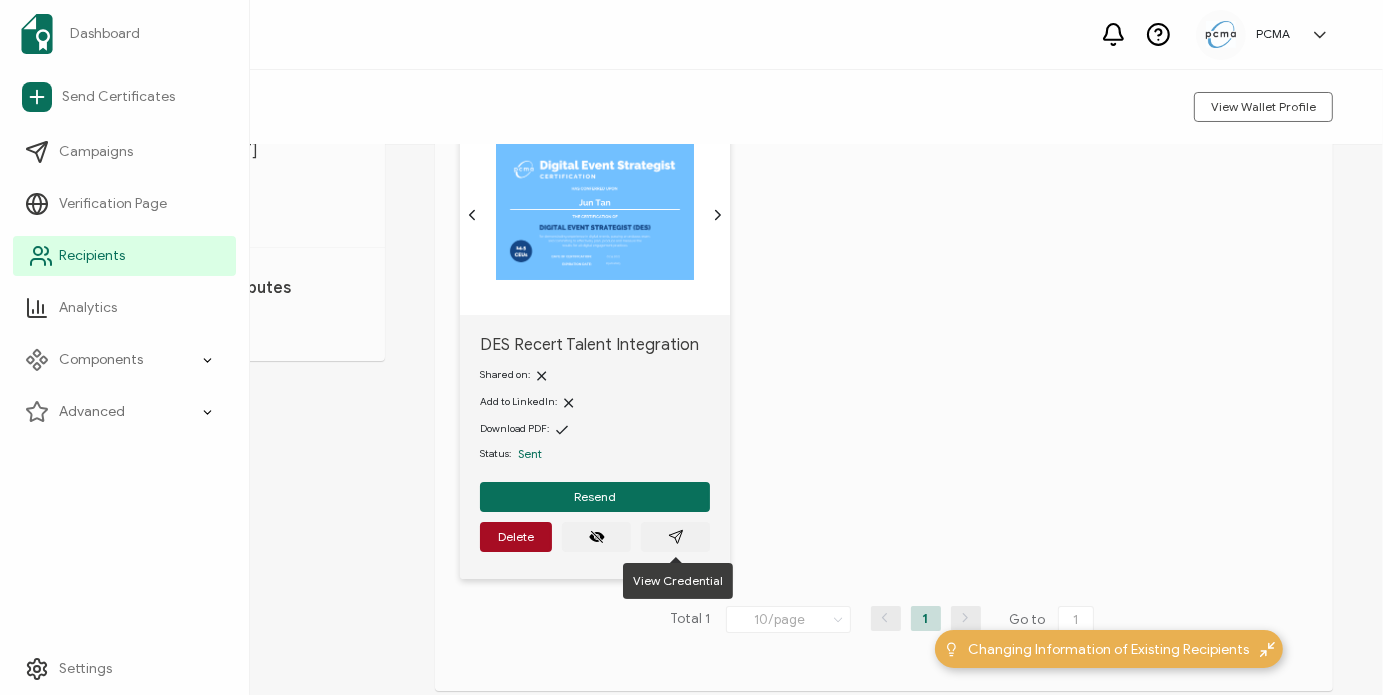 click on "Recipients" at bounding box center (92, 256) 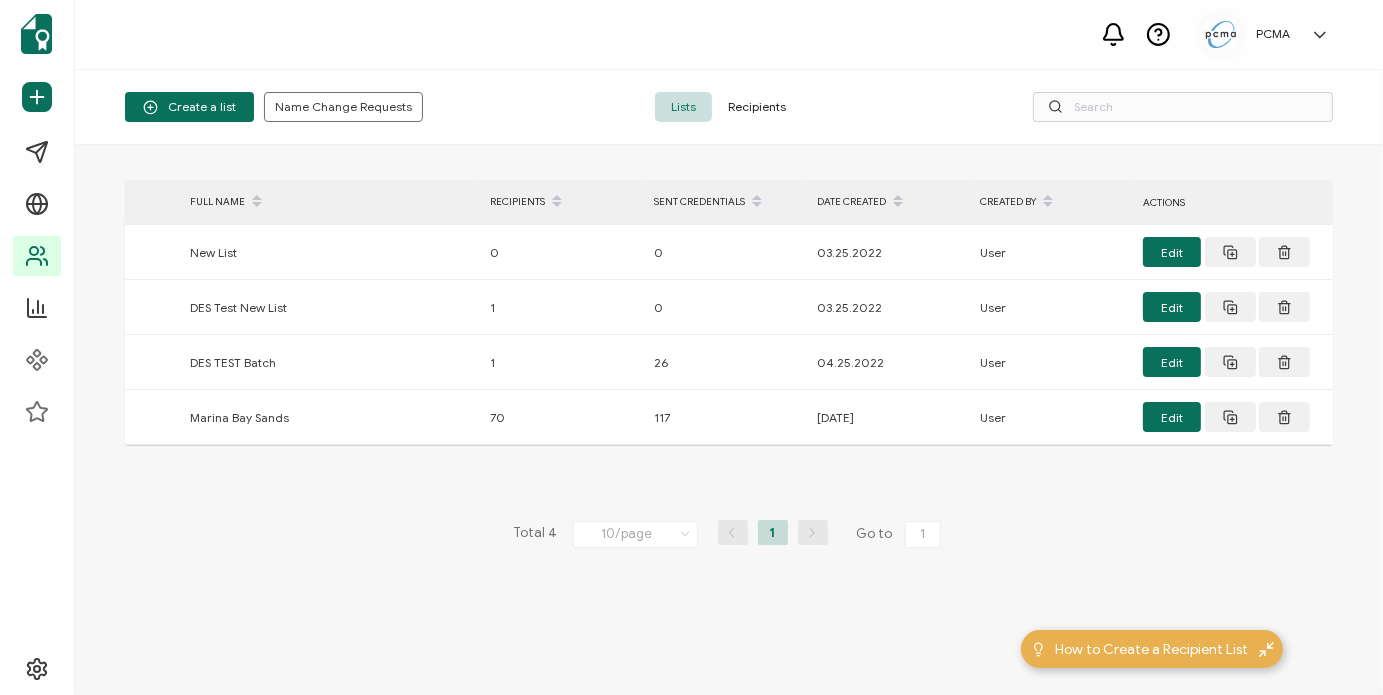click on "Recipients" at bounding box center [757, 107] 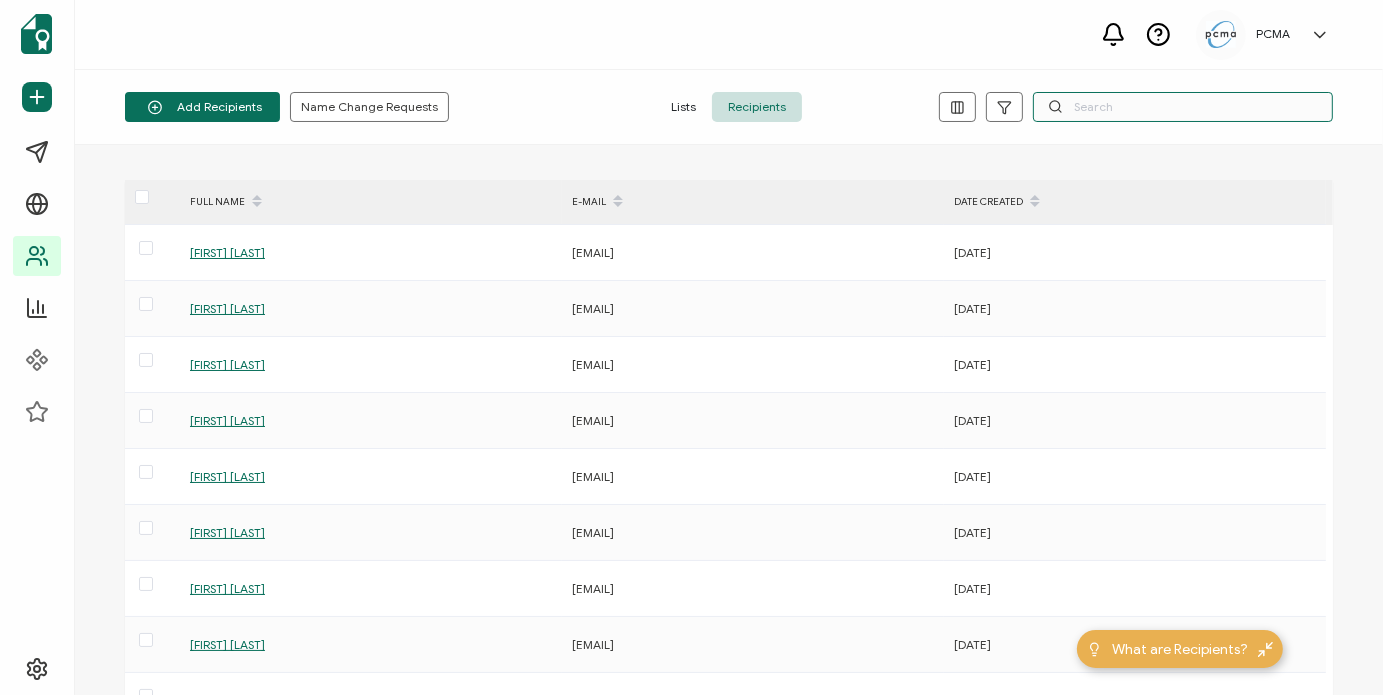 click at bounding box center (1183, 107) 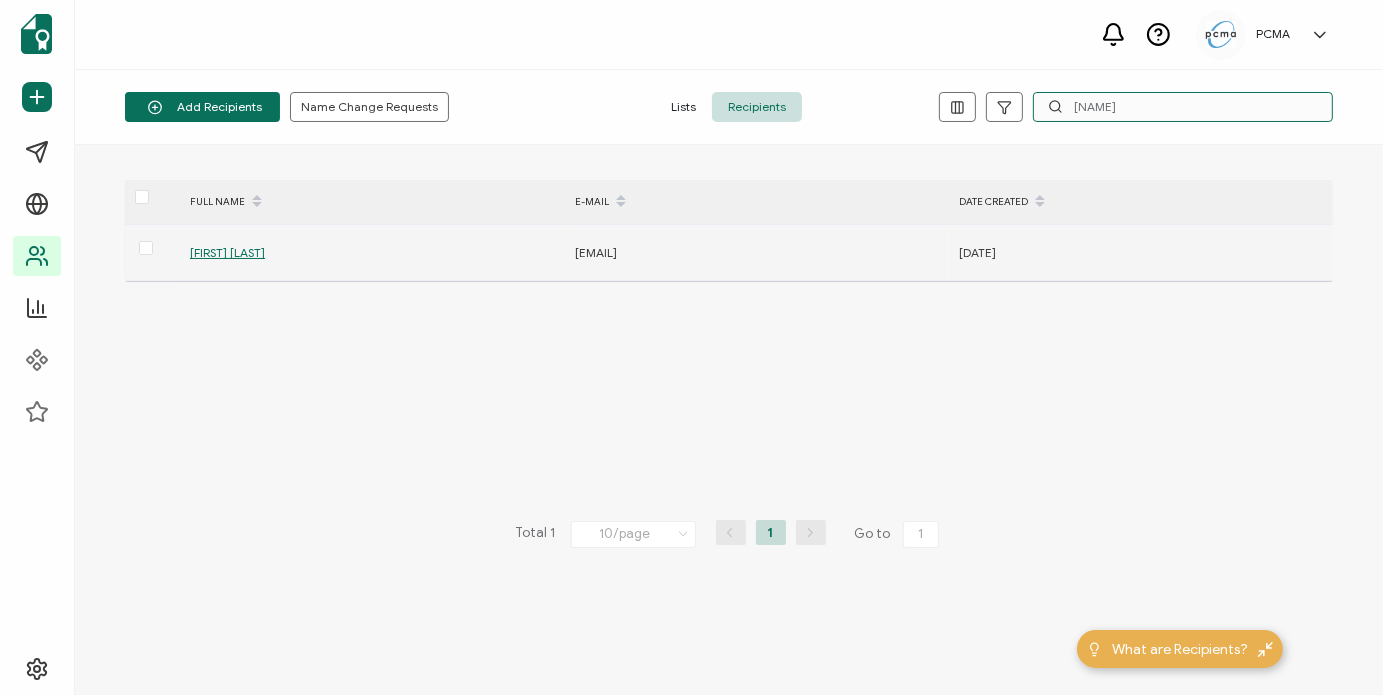type on "[NAME]" 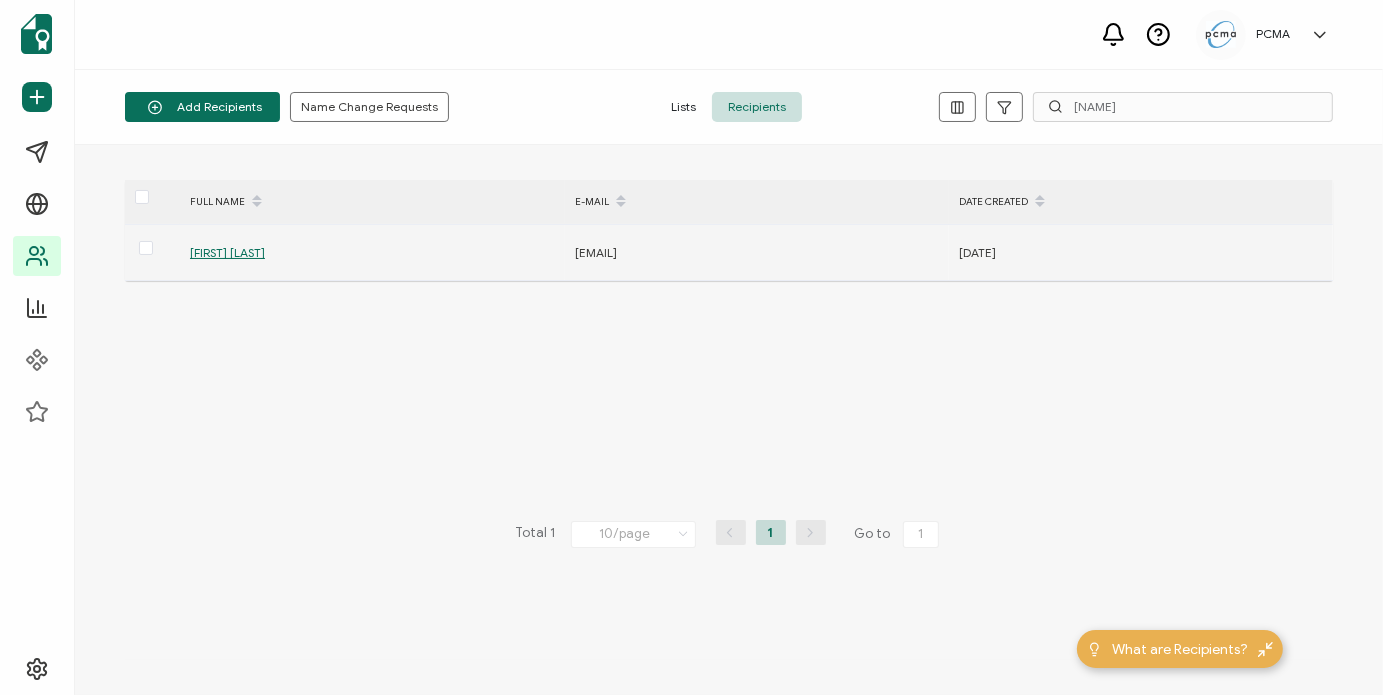 click on "[FIRST] [LAST]" at bounding box center [227, 252] 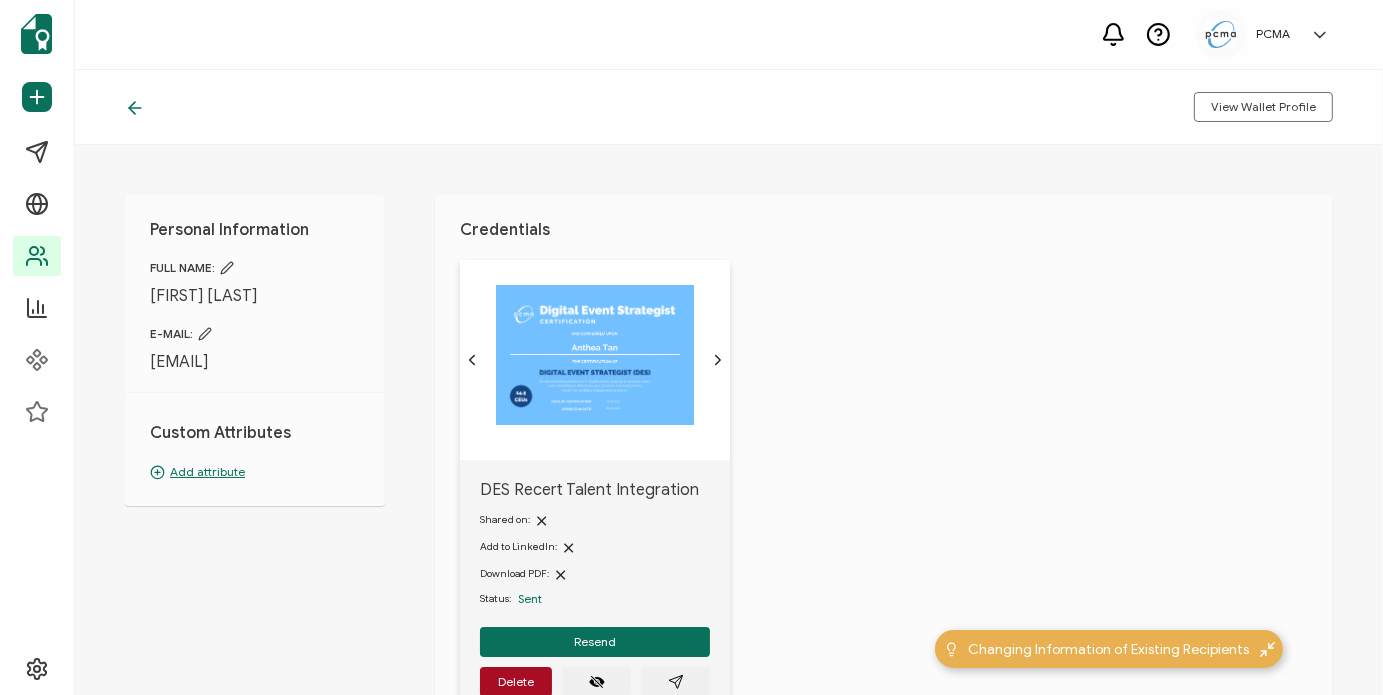 scroll, scrollTop: 125, scrollLeft: 0, axis: vertical 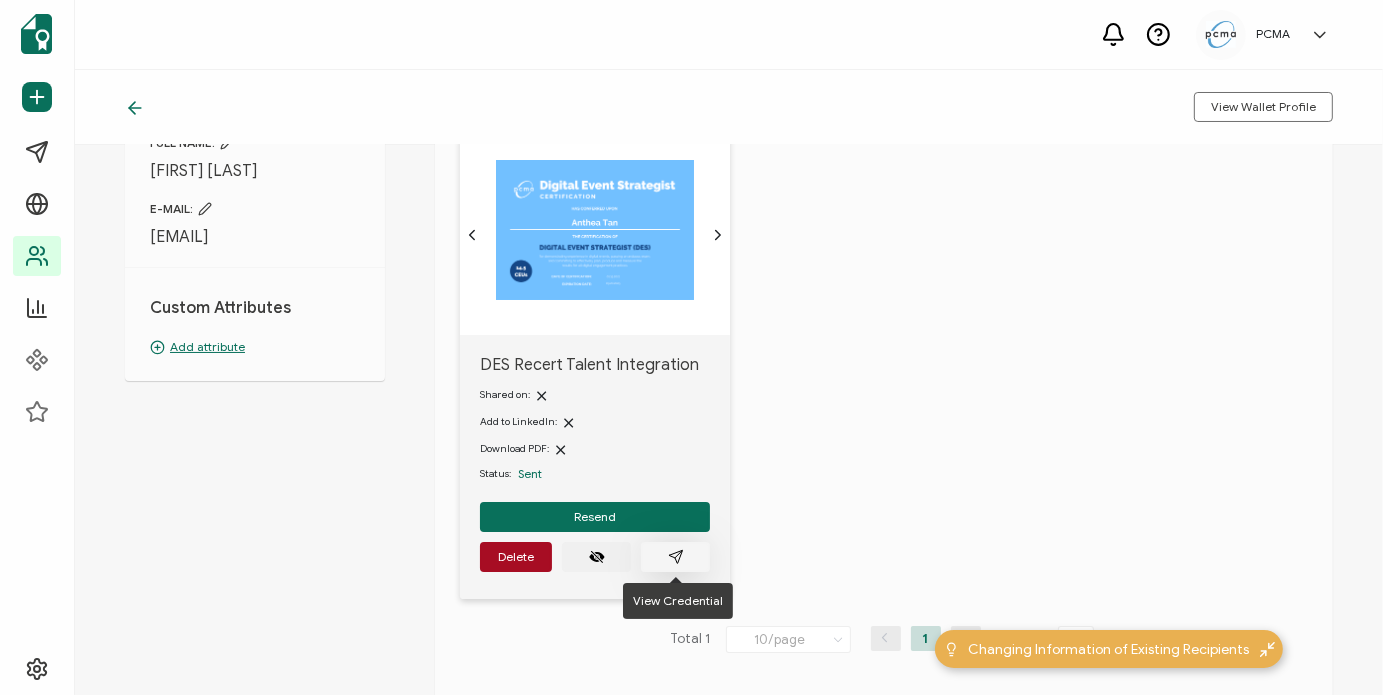 click 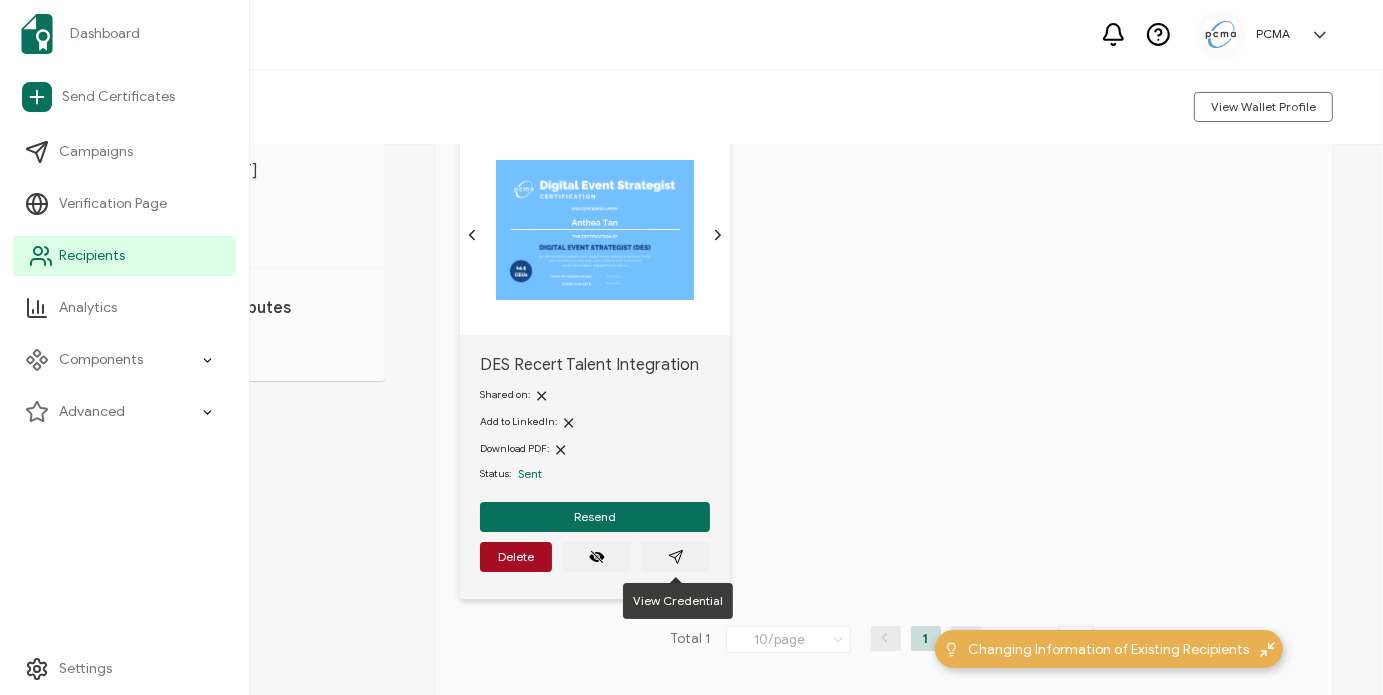 click on "Recipients" at bounding box center (124, 256) 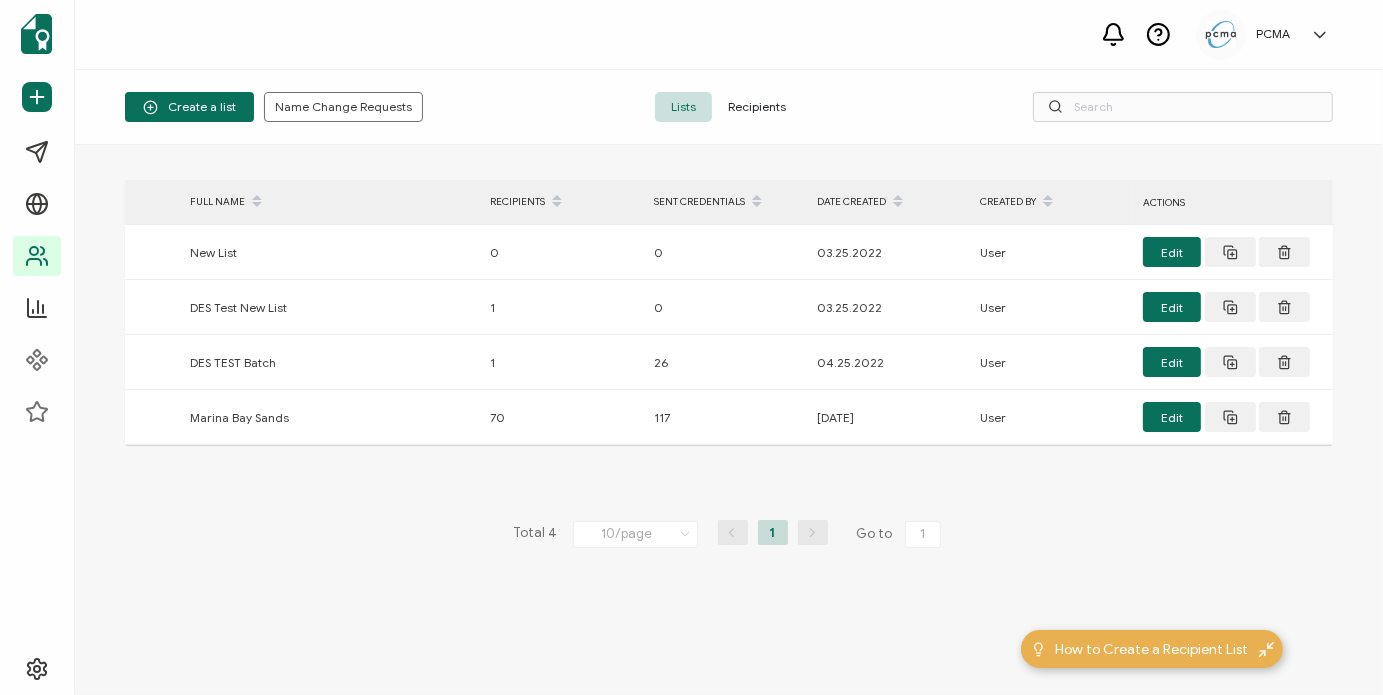click on "Recipients" at bounding box center (757, 107) 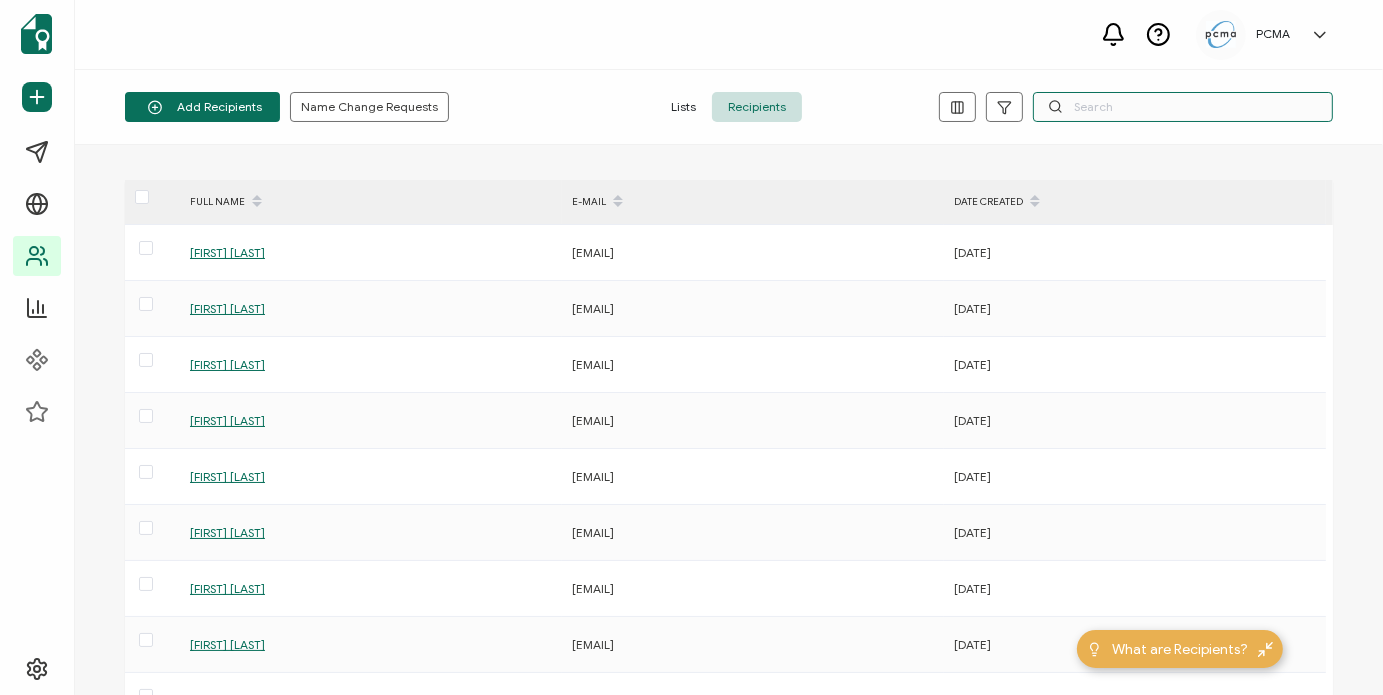 click at bounding box center [1183, 107] 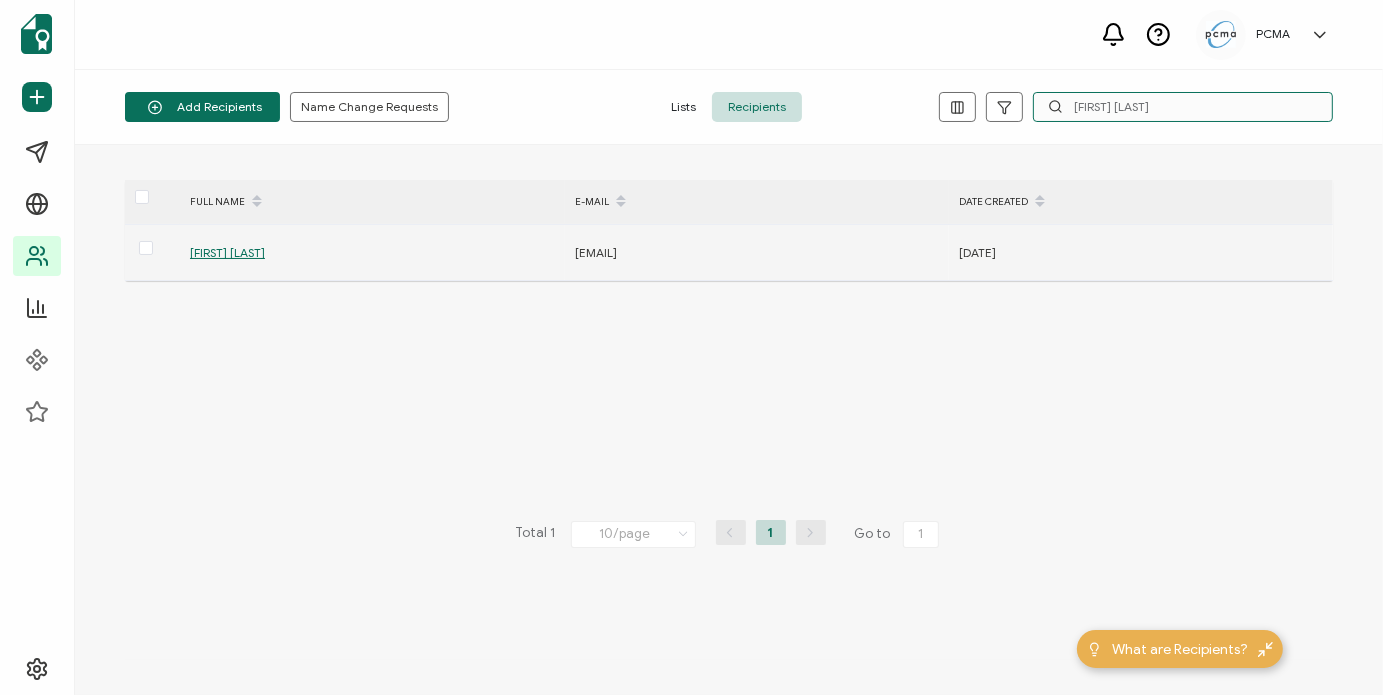 type on "[FIRST] [LAST]" 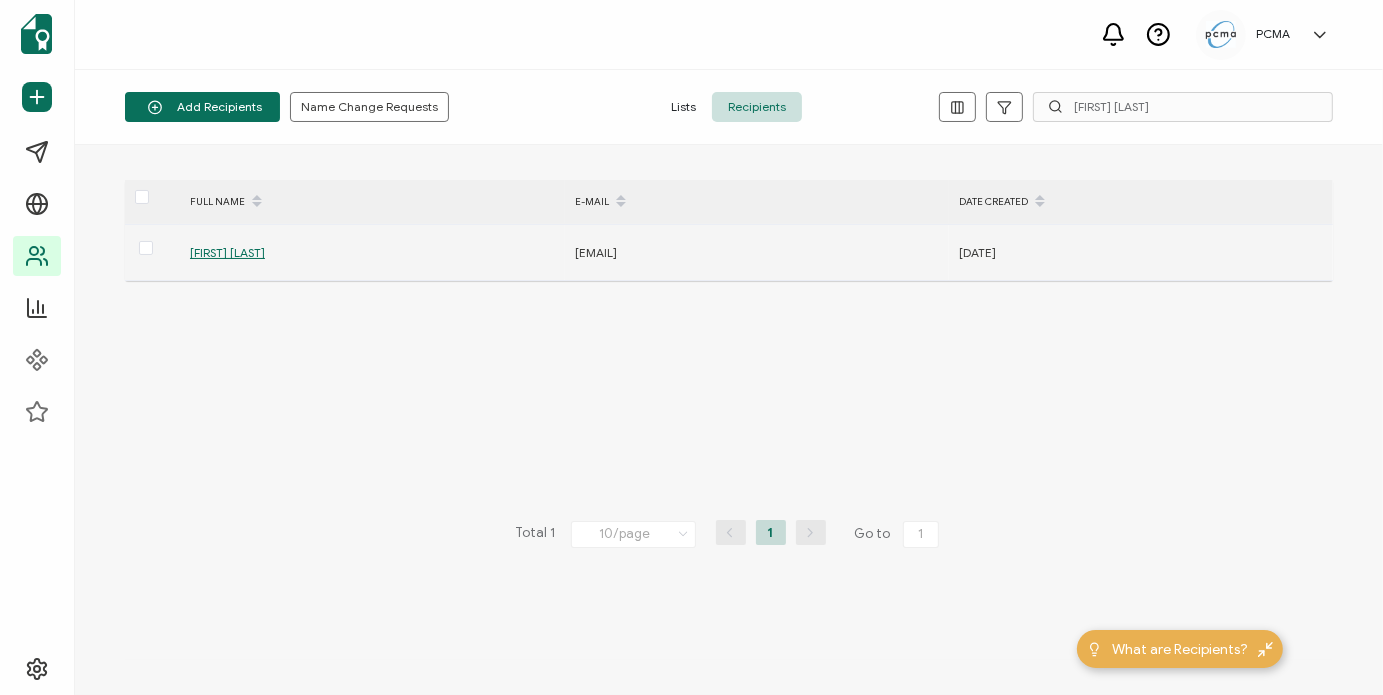 click on "[FIRST] [LAST]" at bounding box center (227, 252) 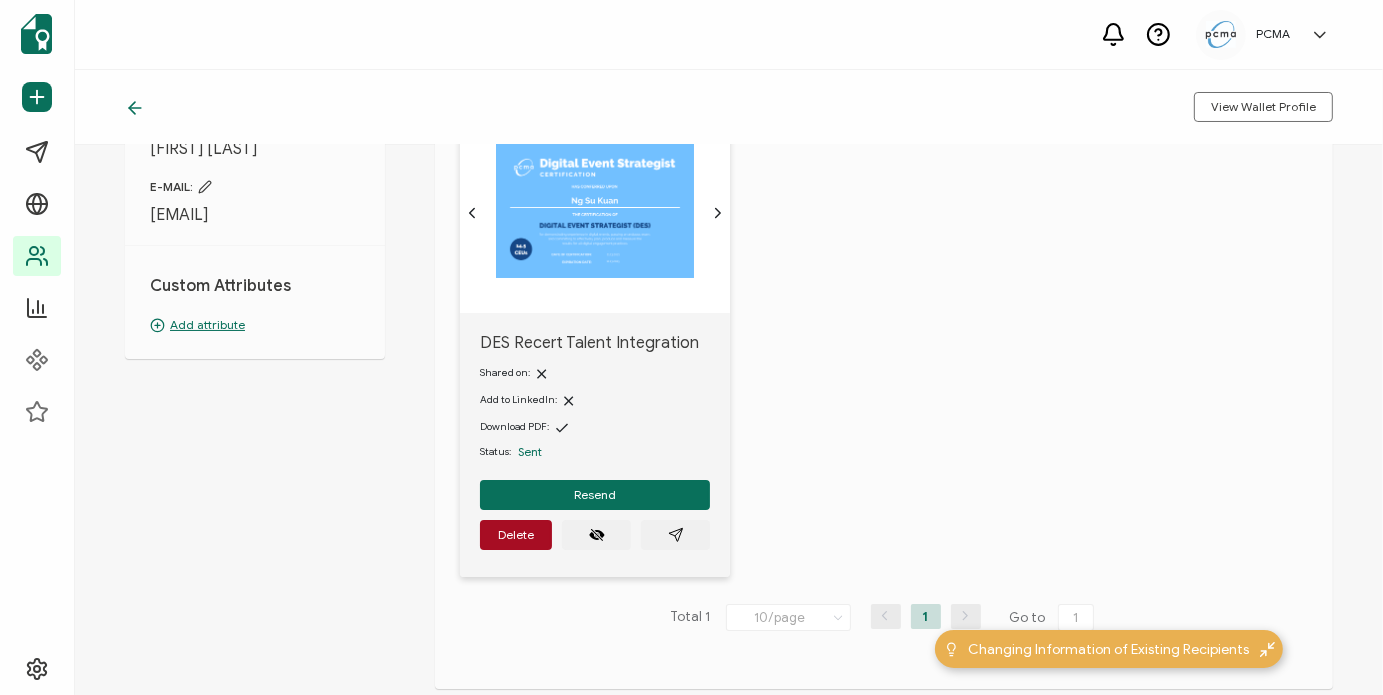 scroll, scrollTop: 148, scrollLeft: 0, axis: vertical 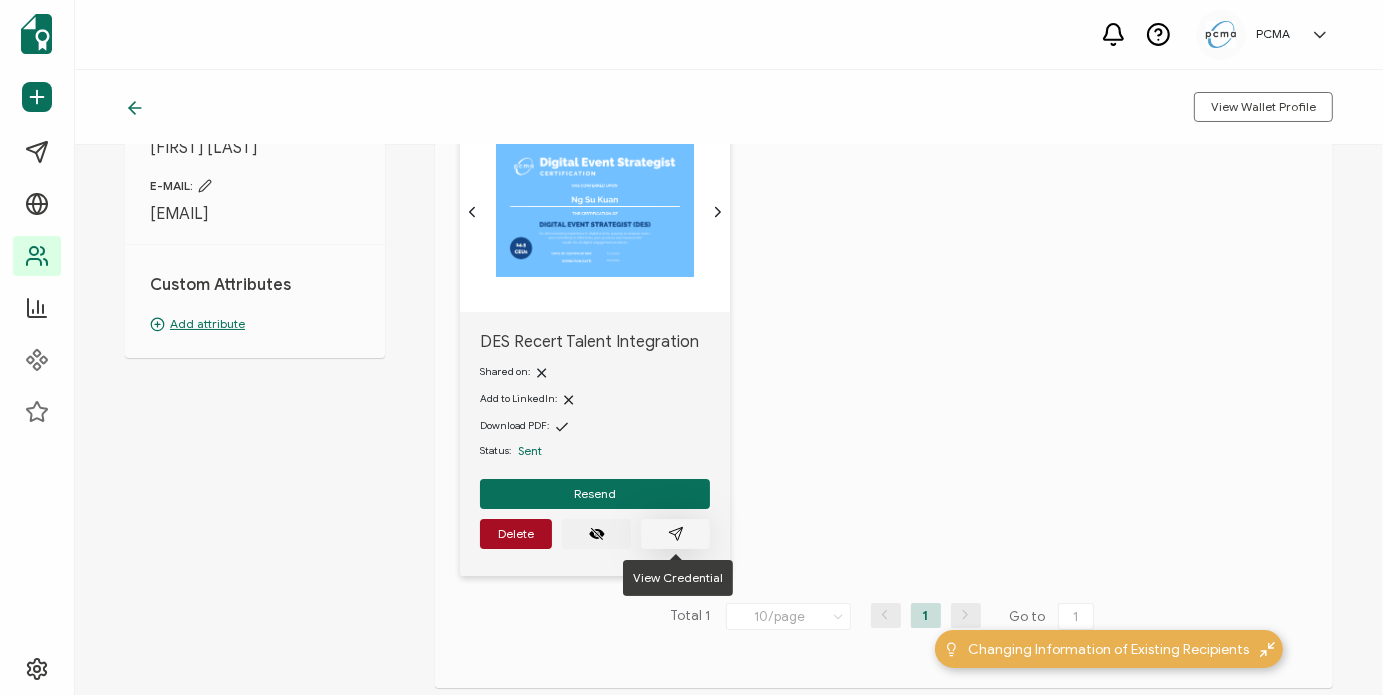 click at bounding box center (675, 534) 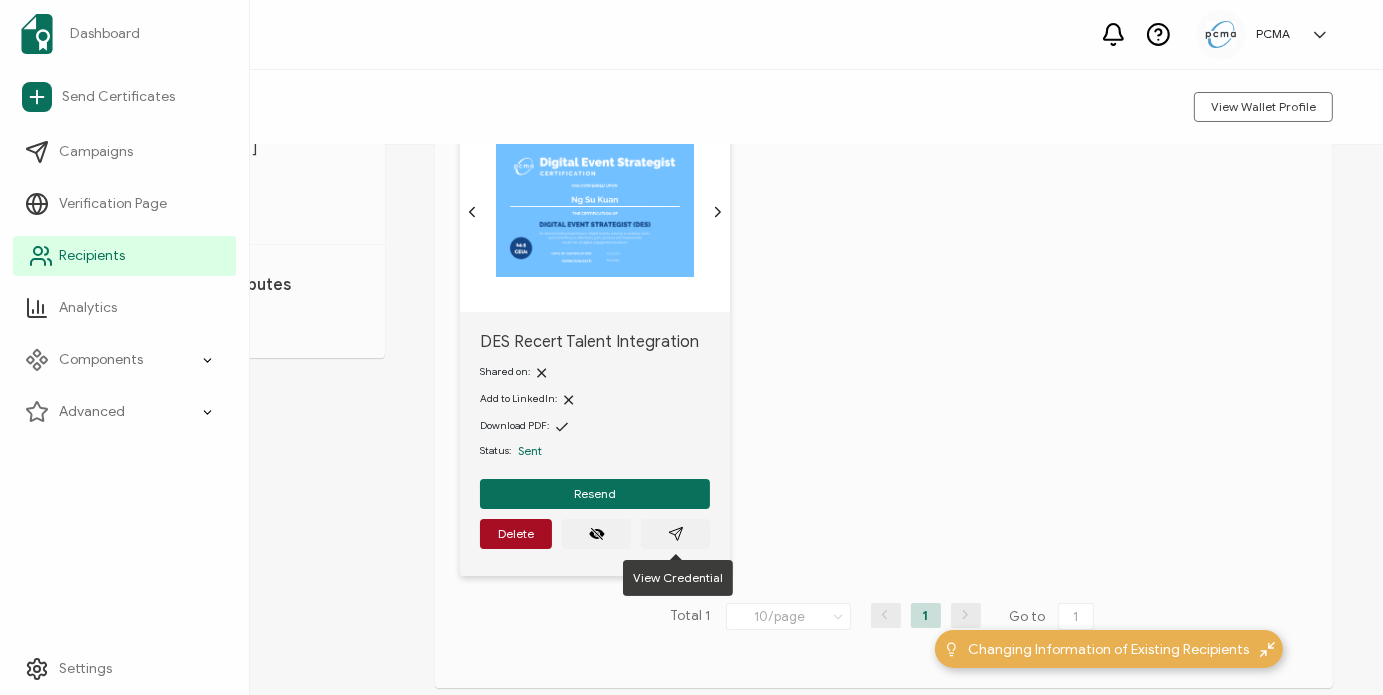 click on "Recipients" at bounding box center [92, 256] 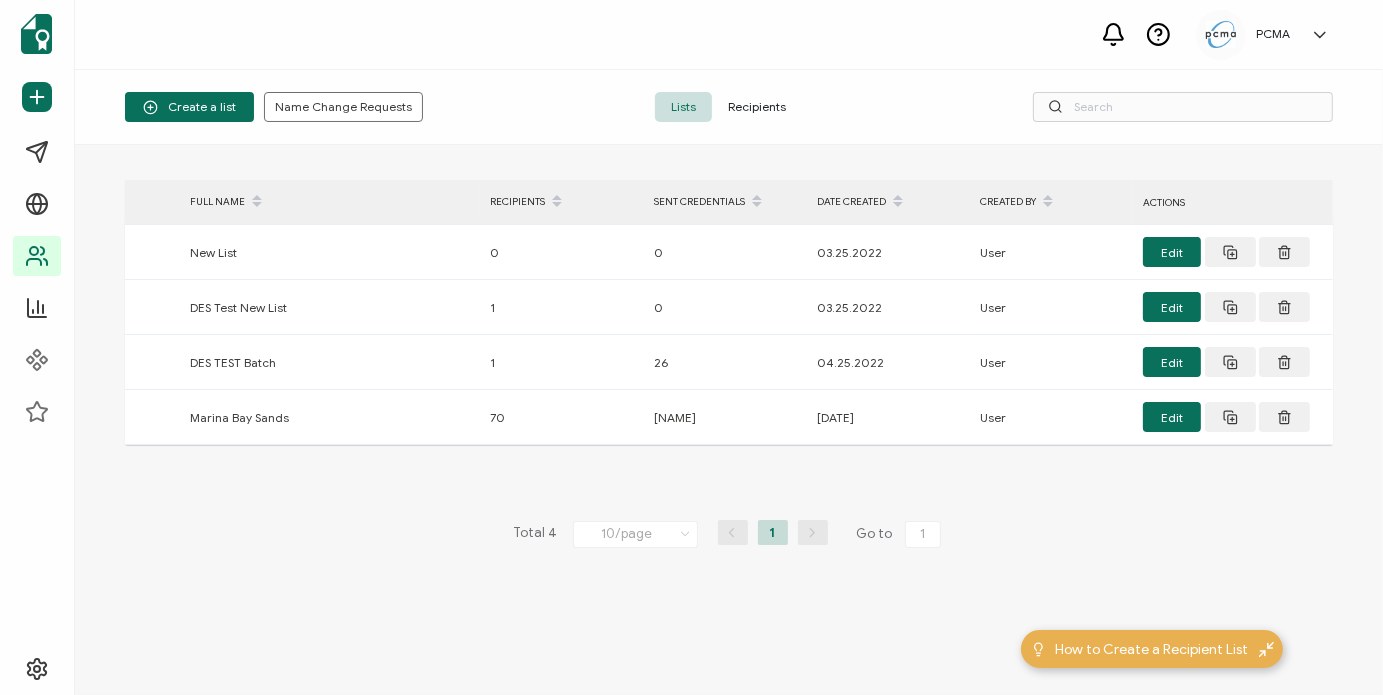 click on "Recipients" at bounding box center (757, 107) 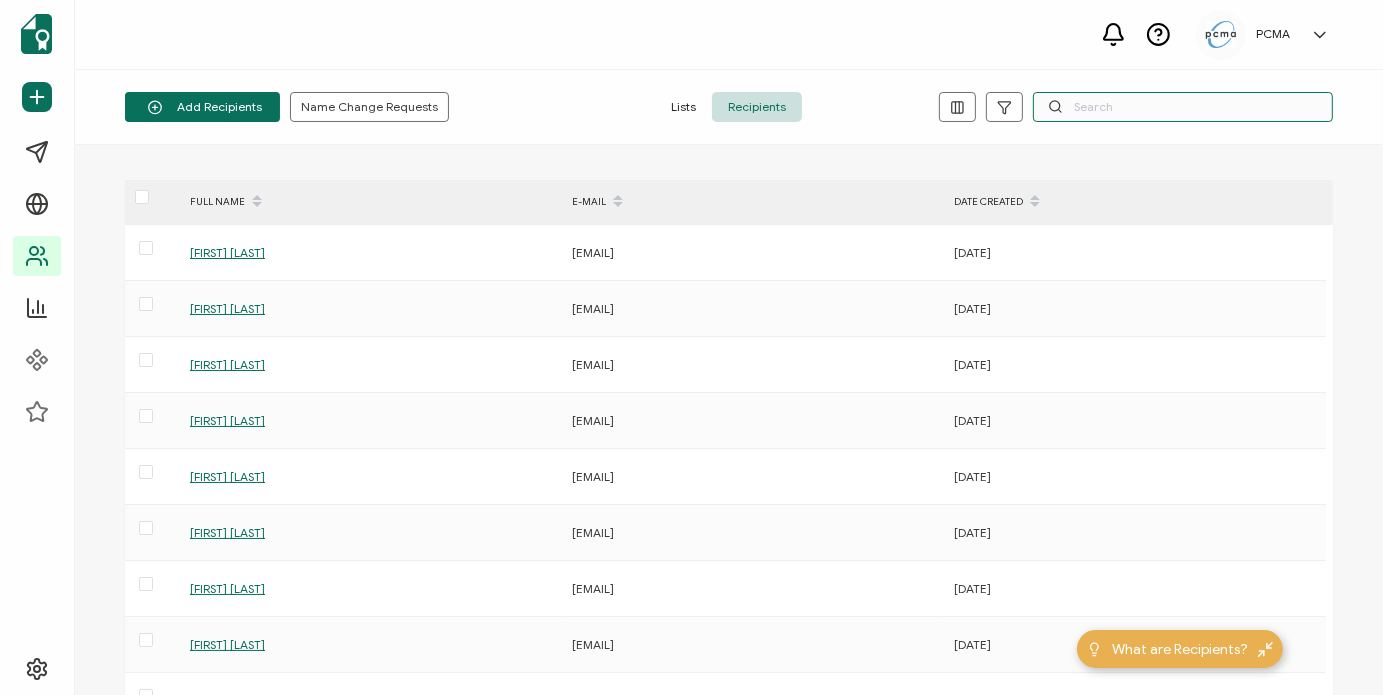 click at bounding box center [1183, 107] 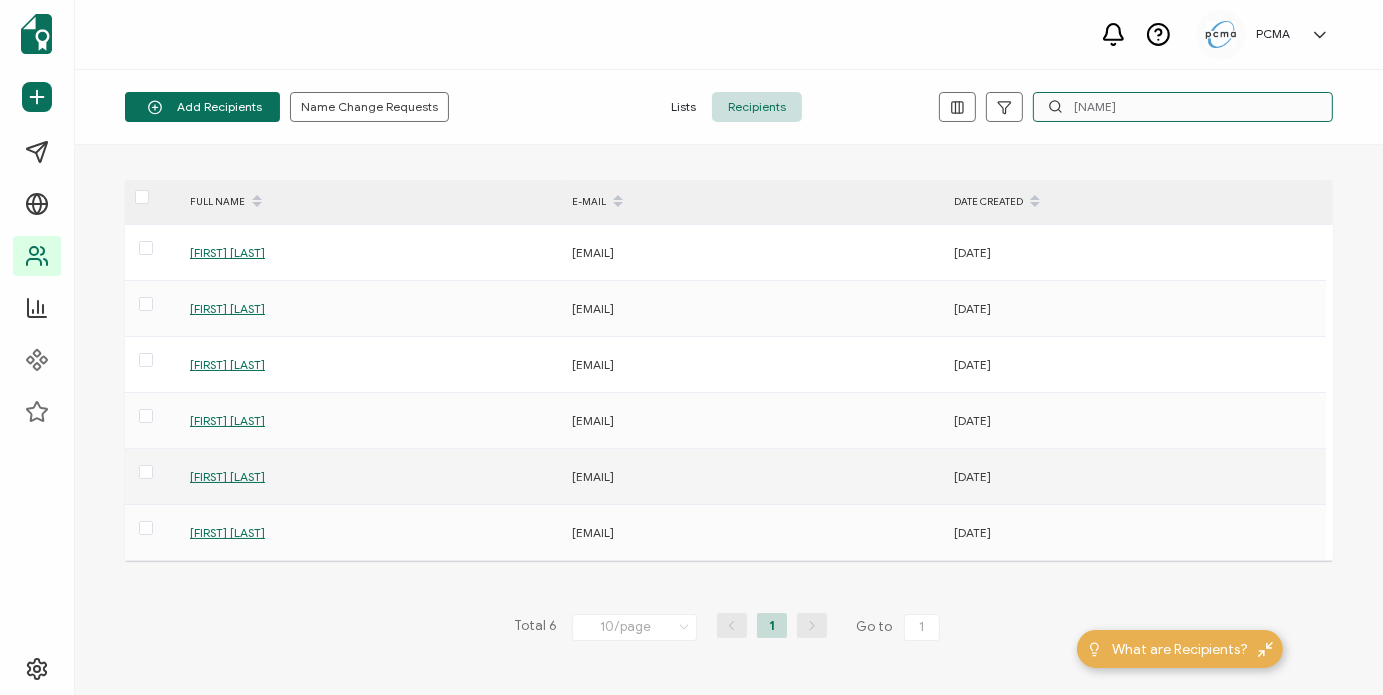 type on "[NAME]" 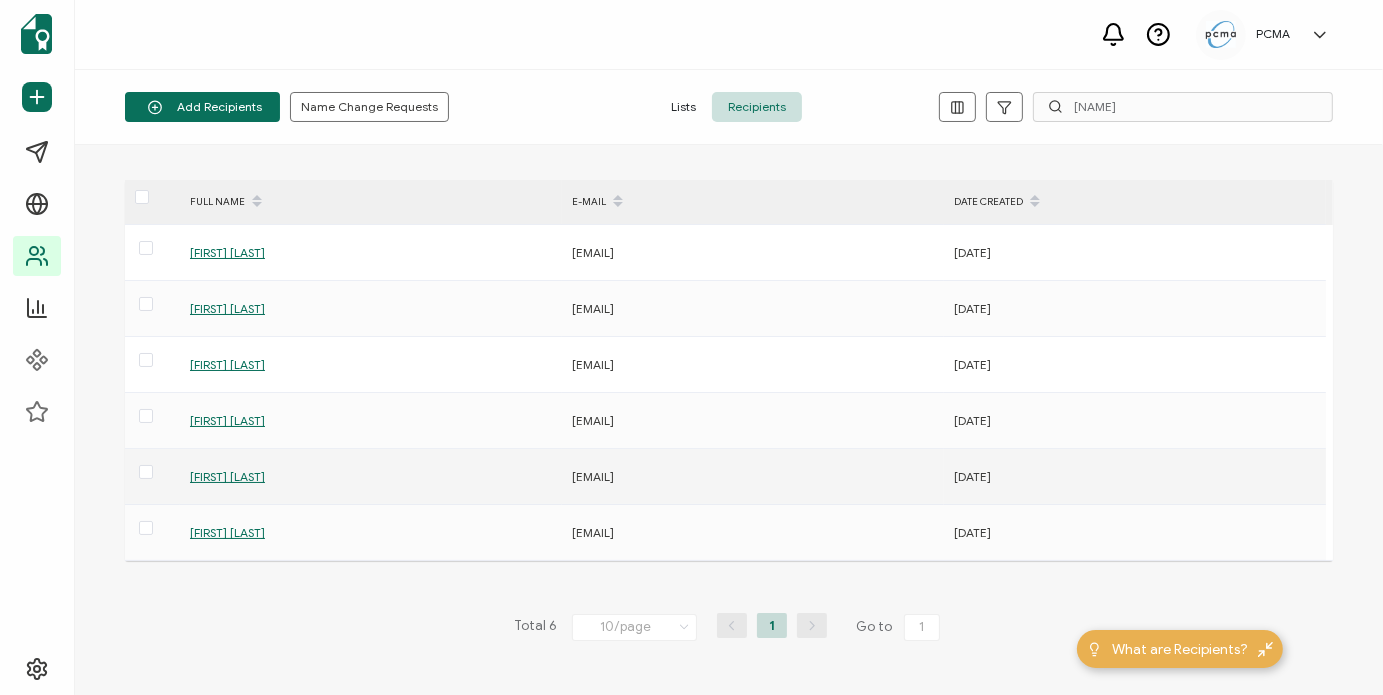 click on "[FIRST] [LAST]" at bounding box center [227, 476] 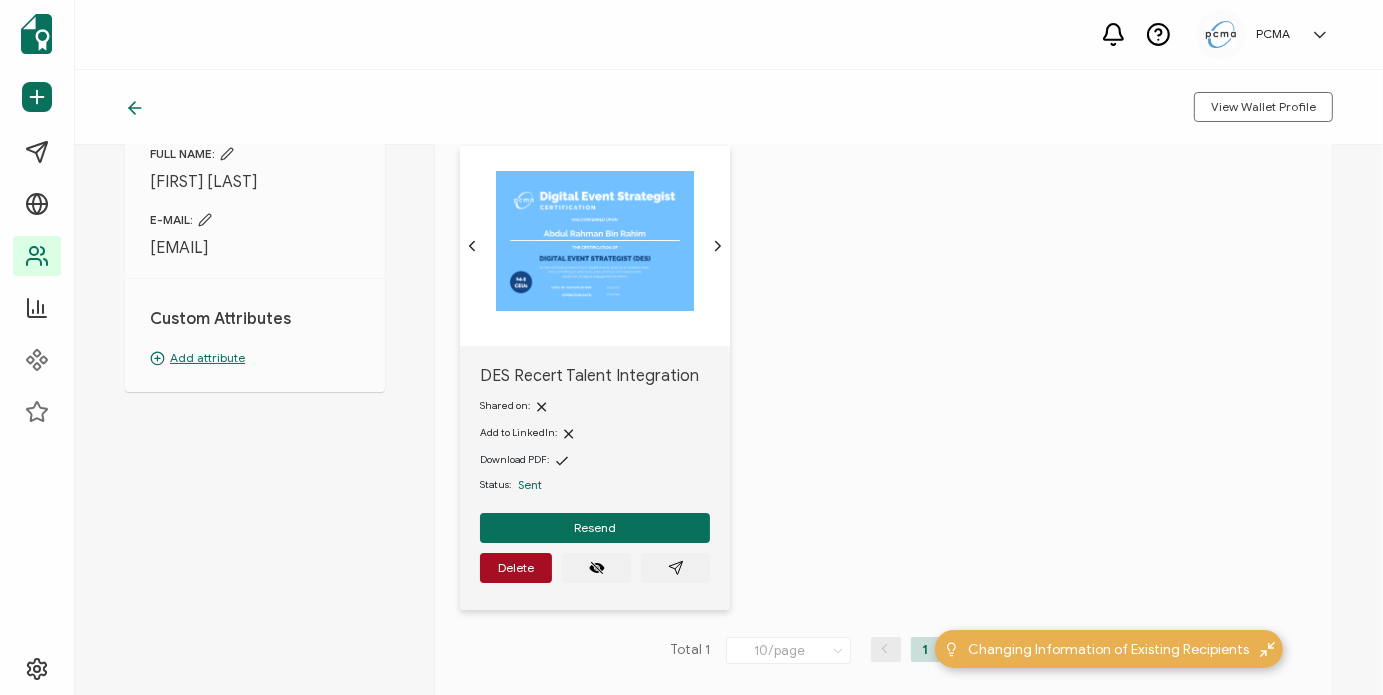 scroll, scrollTop: 119, scrollLeft: 0, axis: vertical 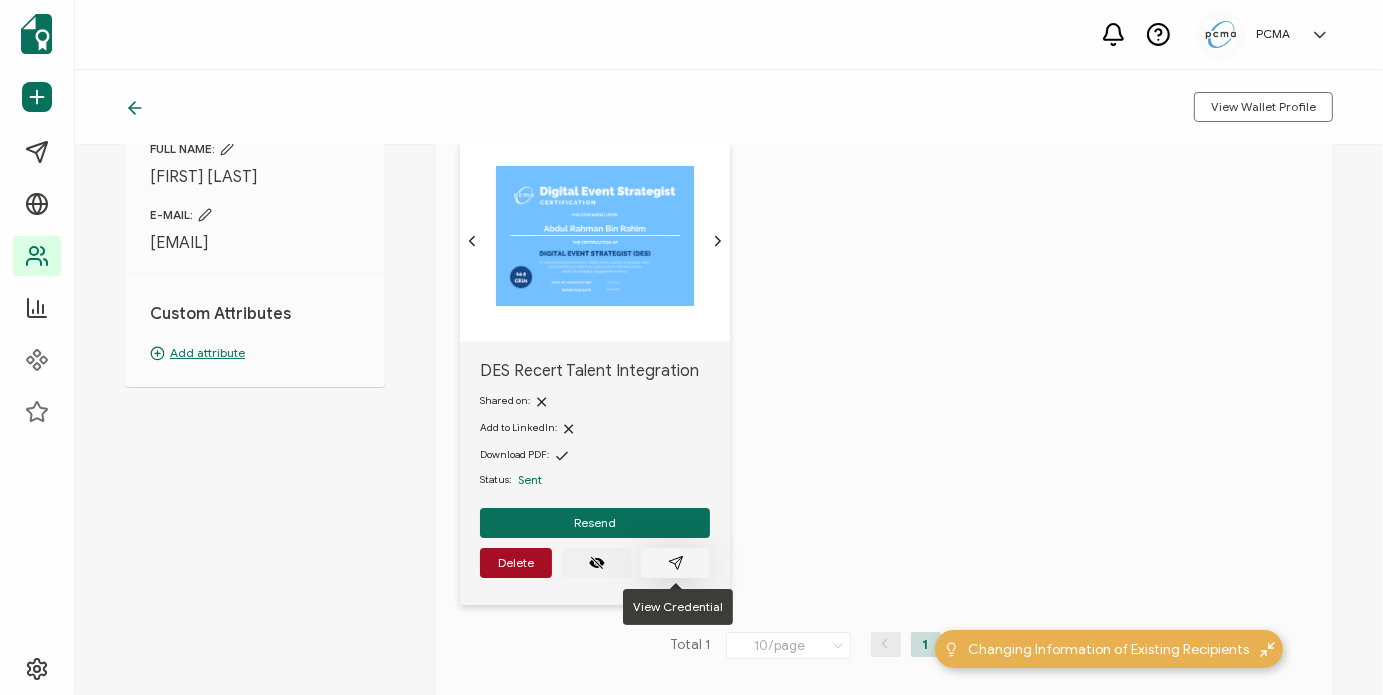 click at bounding box center (675, 563) 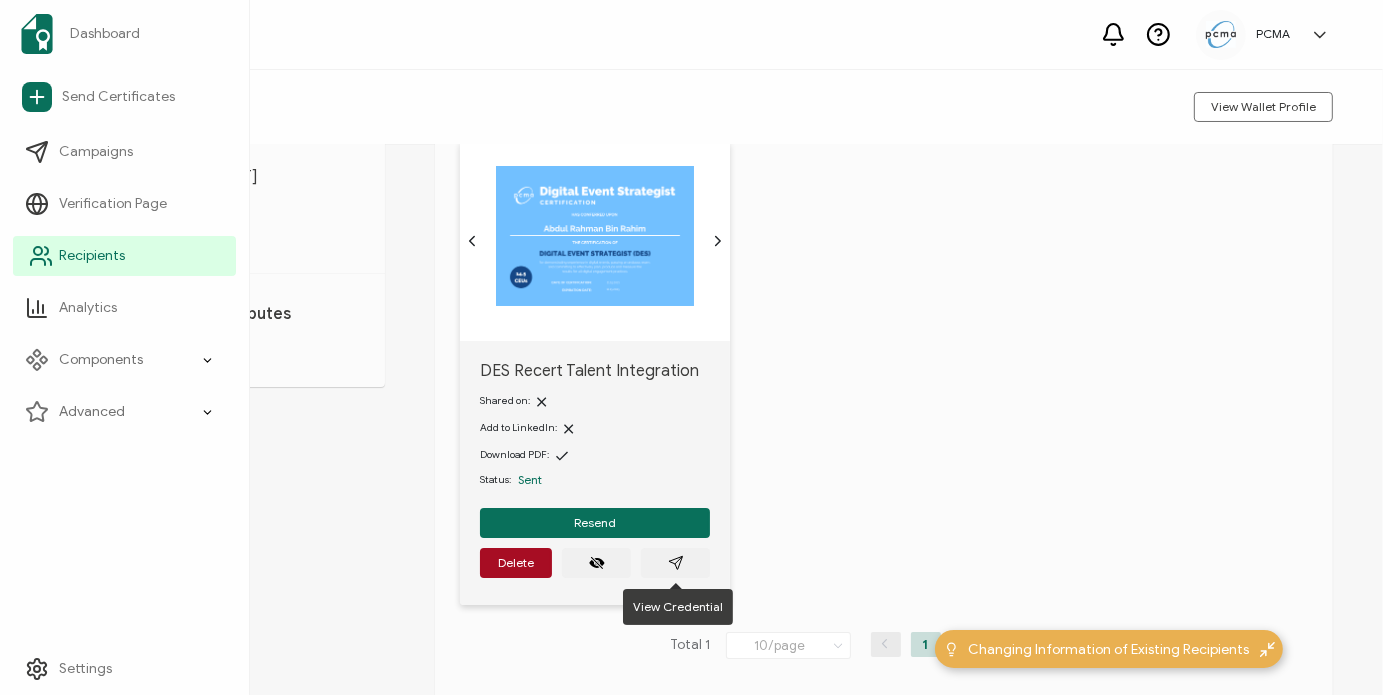click on "Recipients" at bounding box center [92, 256] 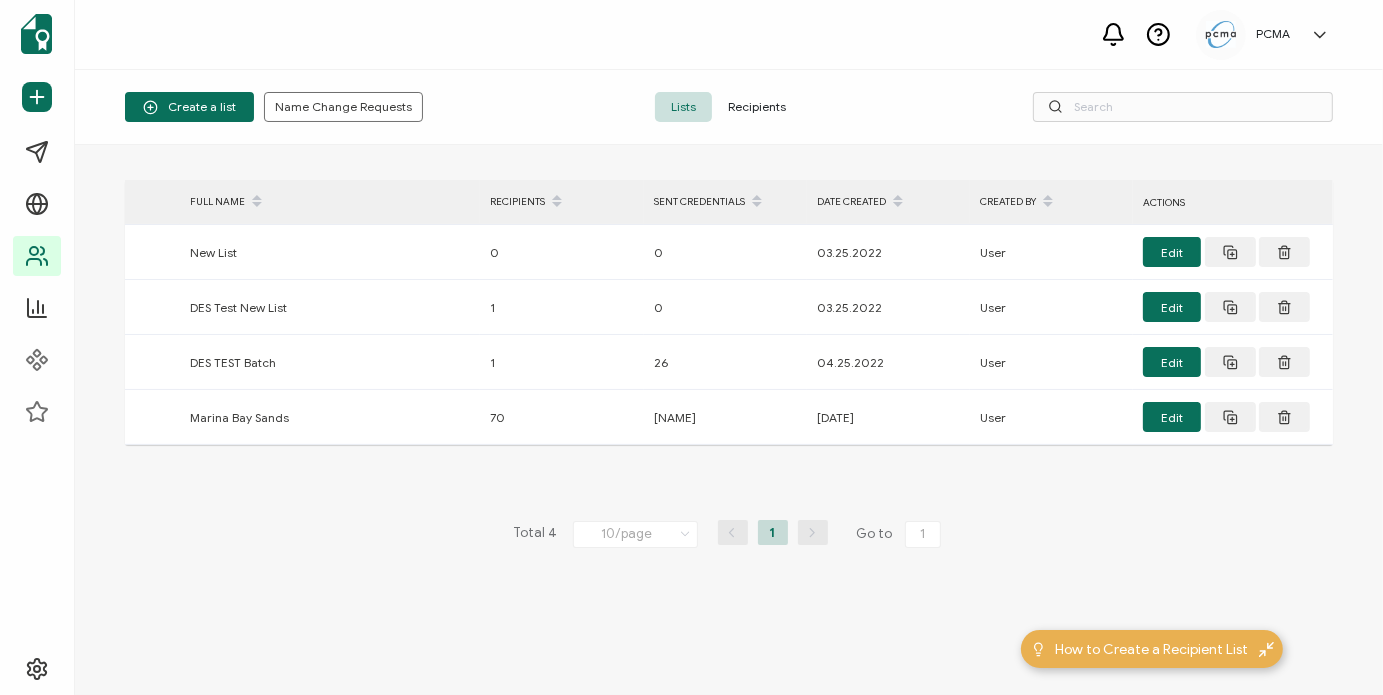 click on "Recipients" at bounding box center [757, 107] 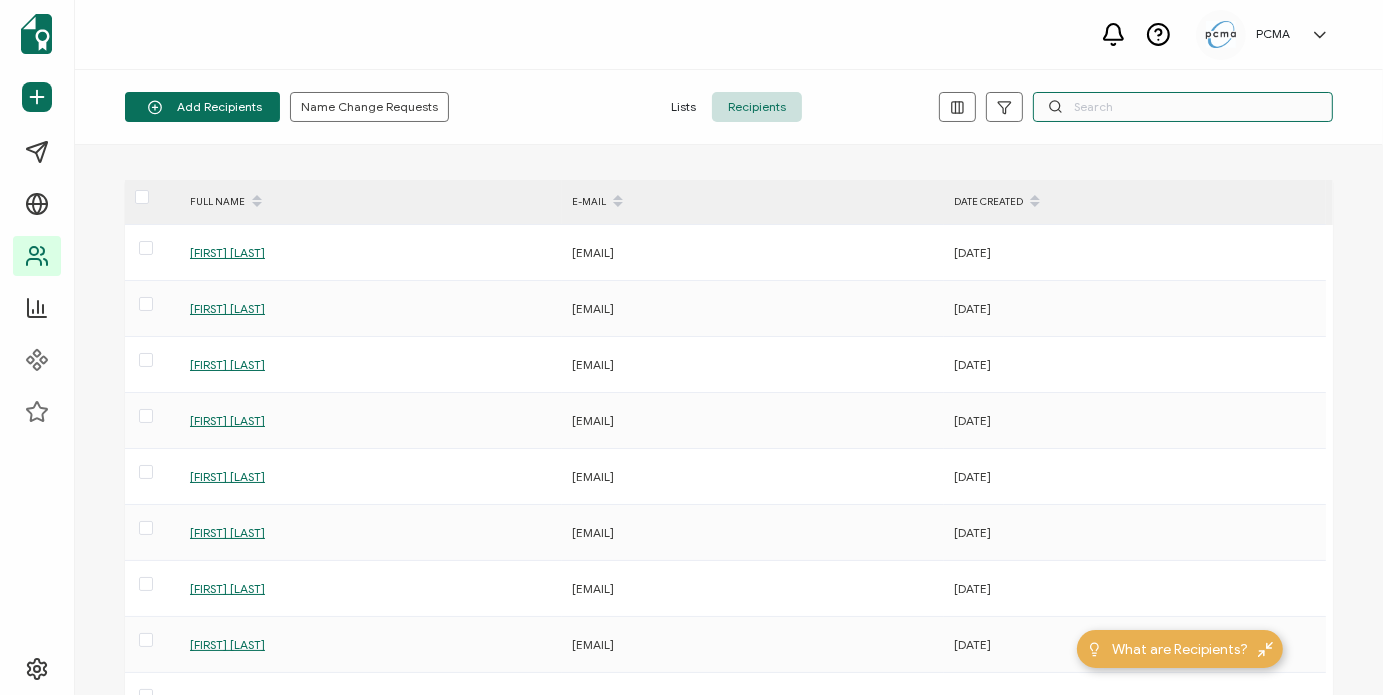 click at bounding box center [1183, 107] 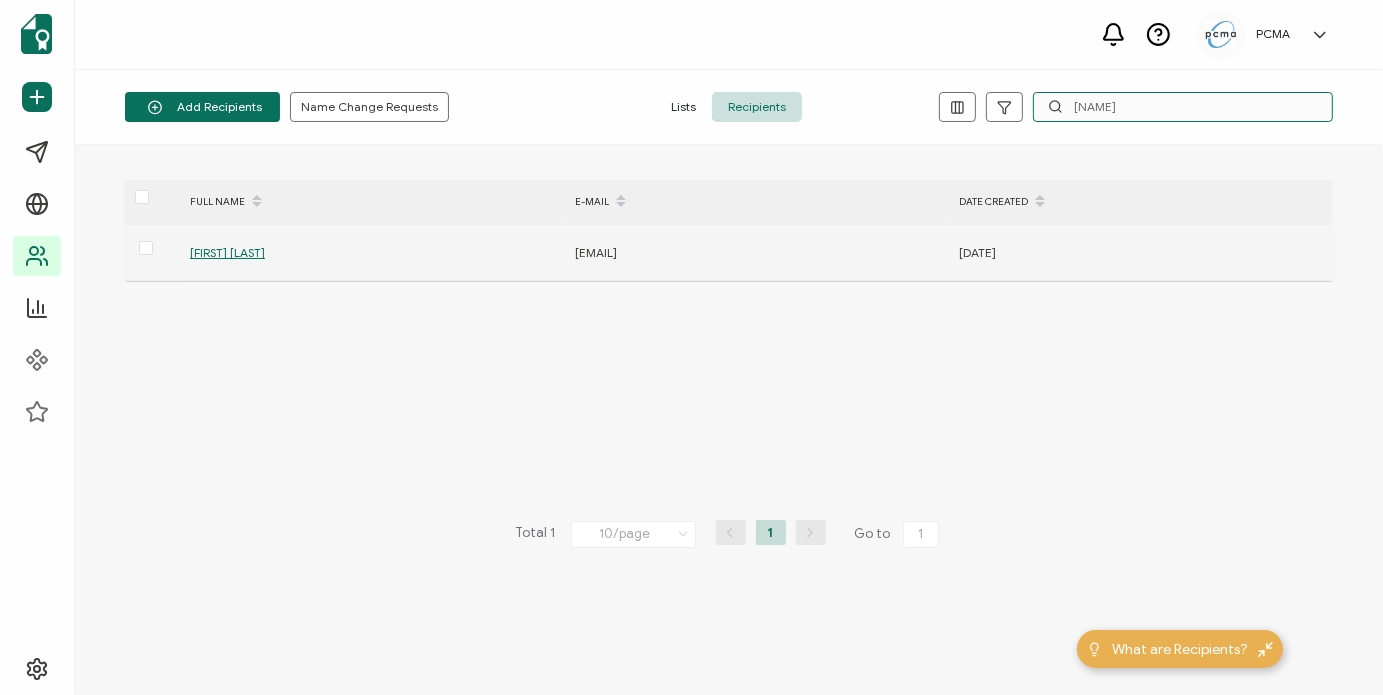 type on "[NAME]" 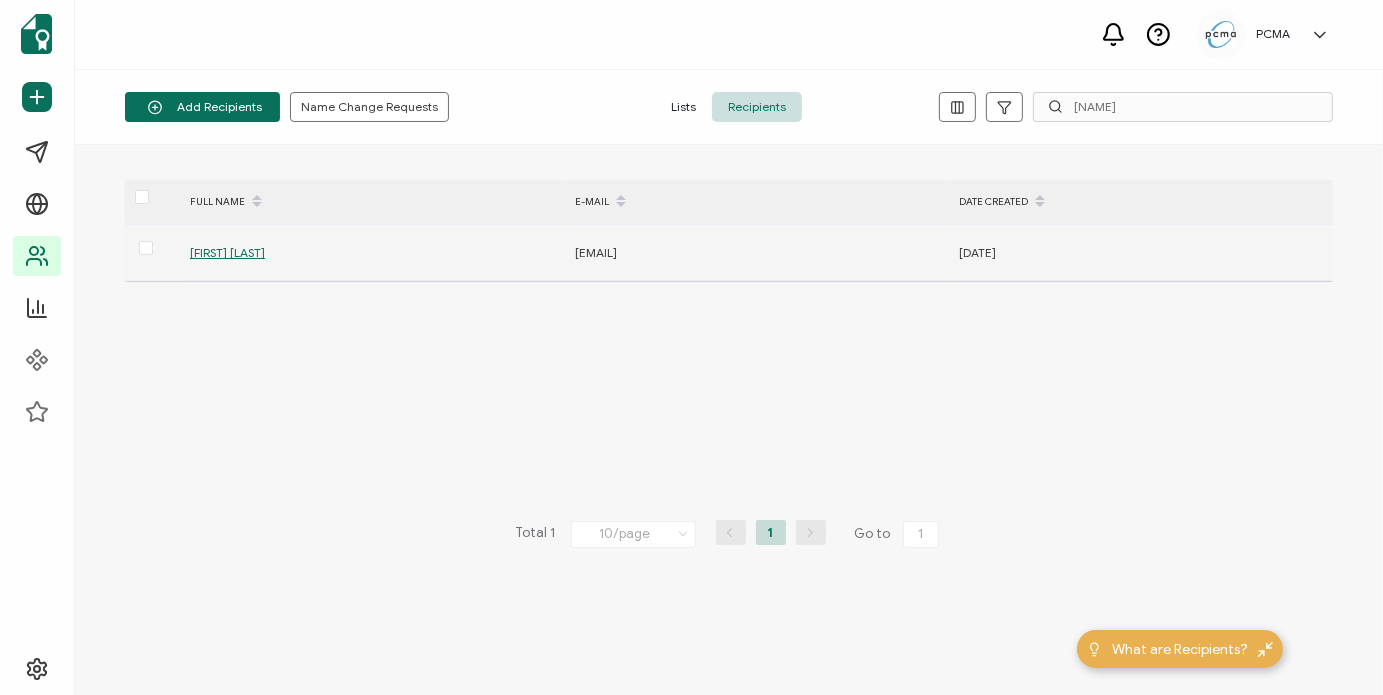 click on "[FIRST] [LAST]" at bounding box center (227, 252) 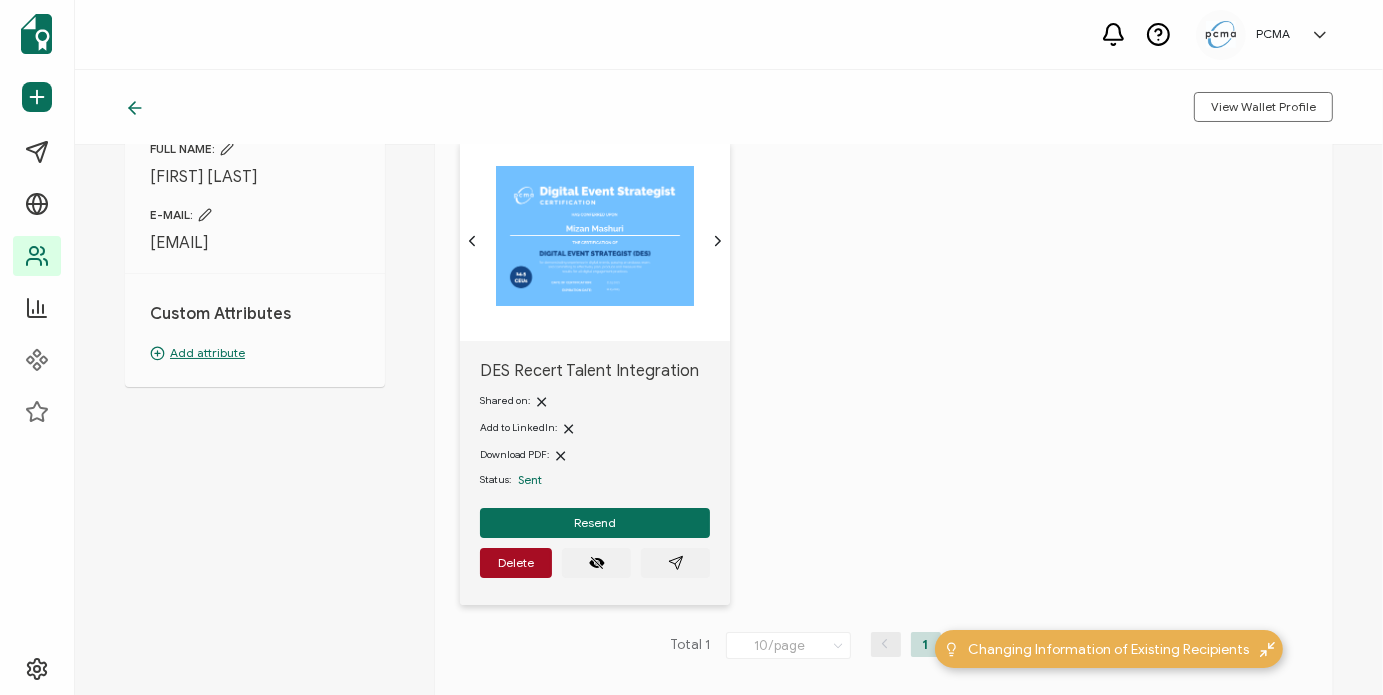 scroll, scrollTop: 126, scrollLeft: 0, axis: vertical 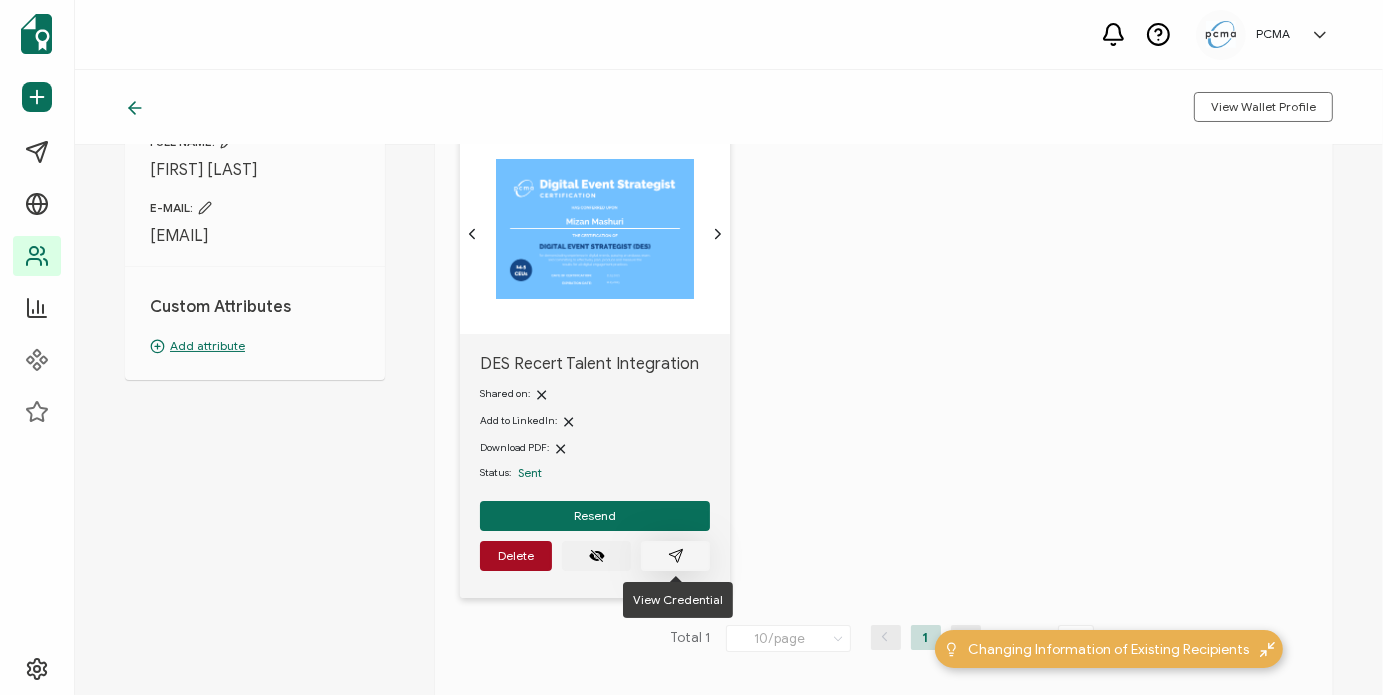 click at bounding box center [675, 556] 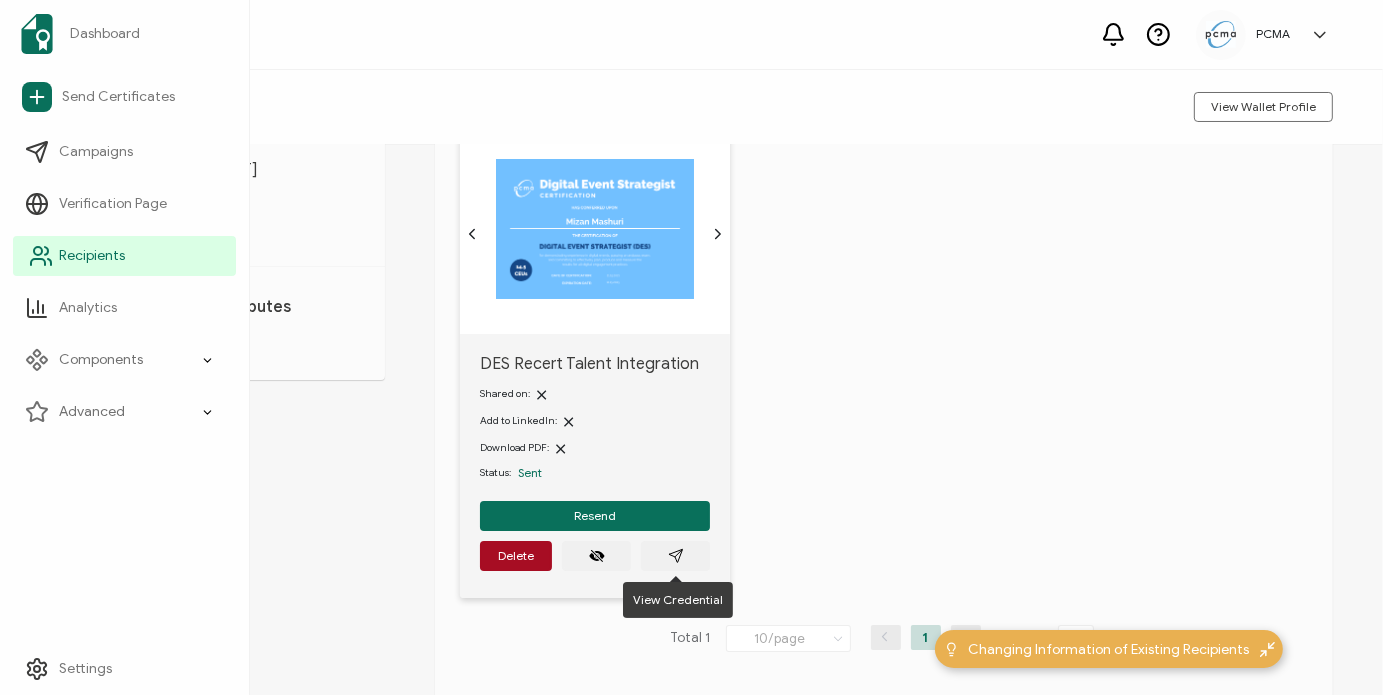 click on "Recipients" at bounding box center [92, 256] 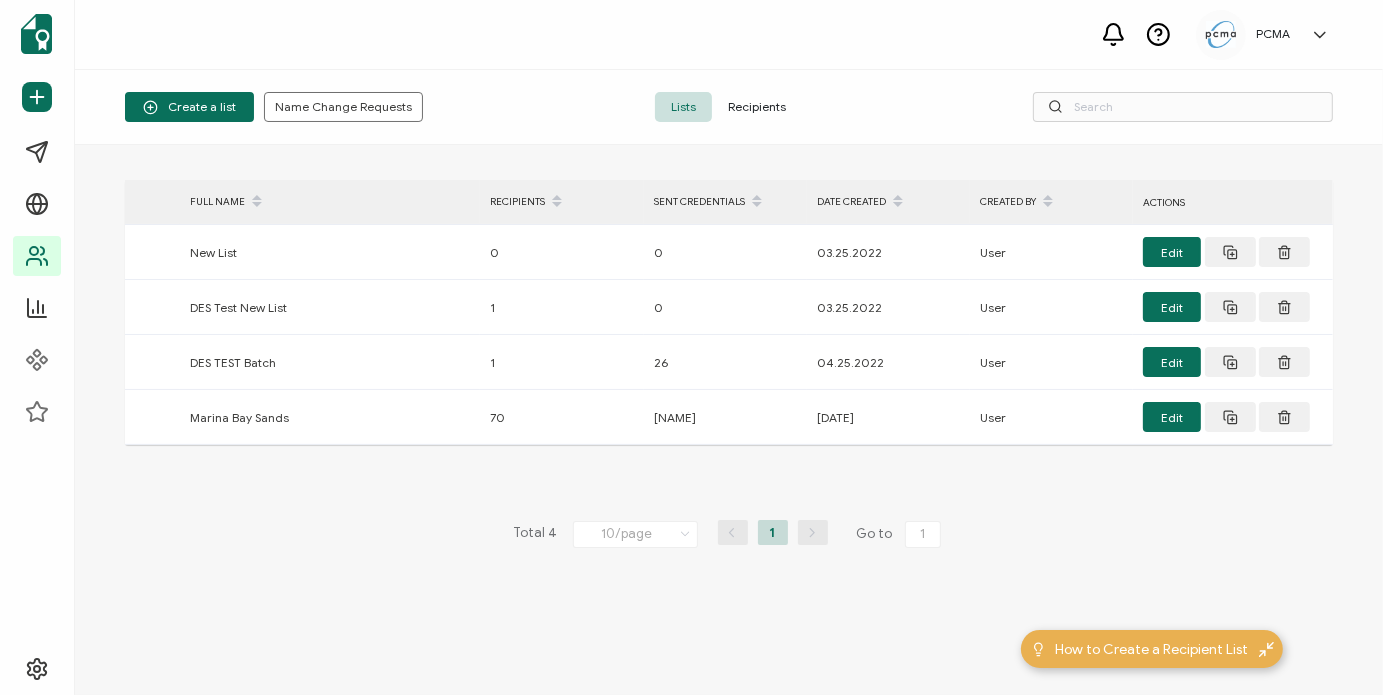 click on "Recipients" at bounding box center (757, 107) 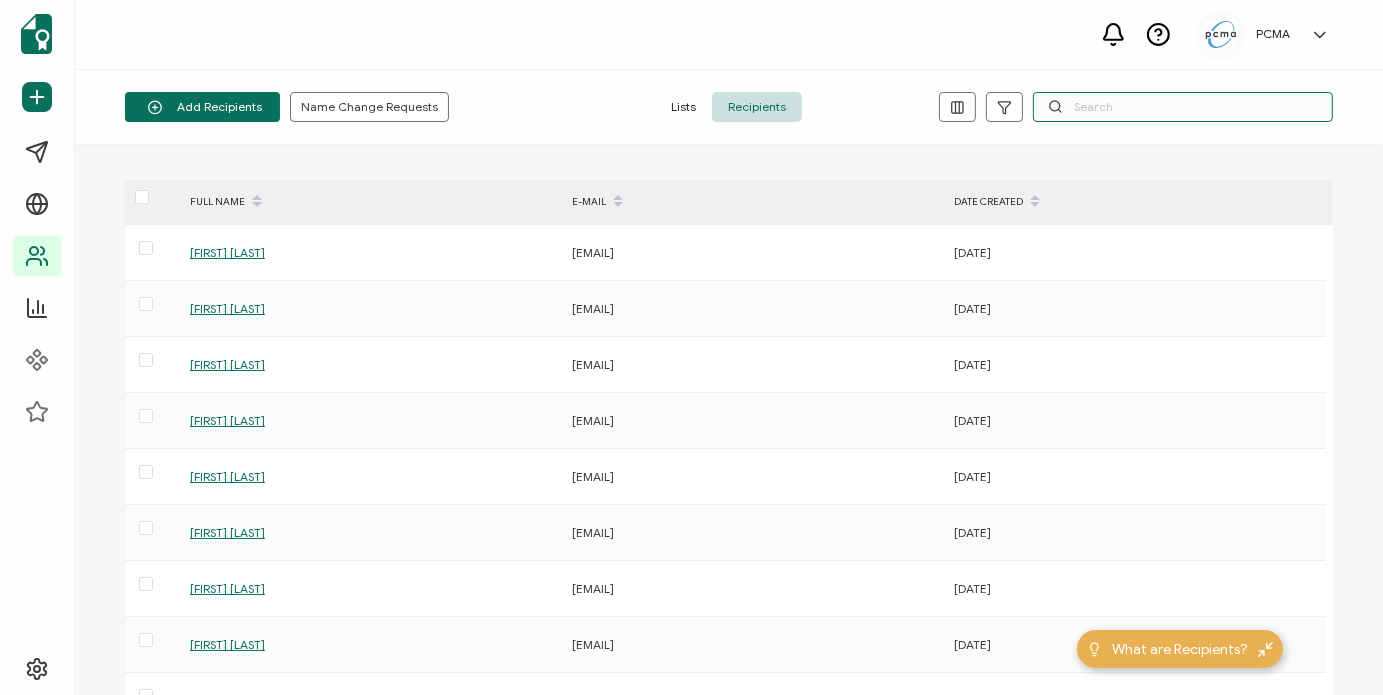 click at bounding box center (1183, 107) 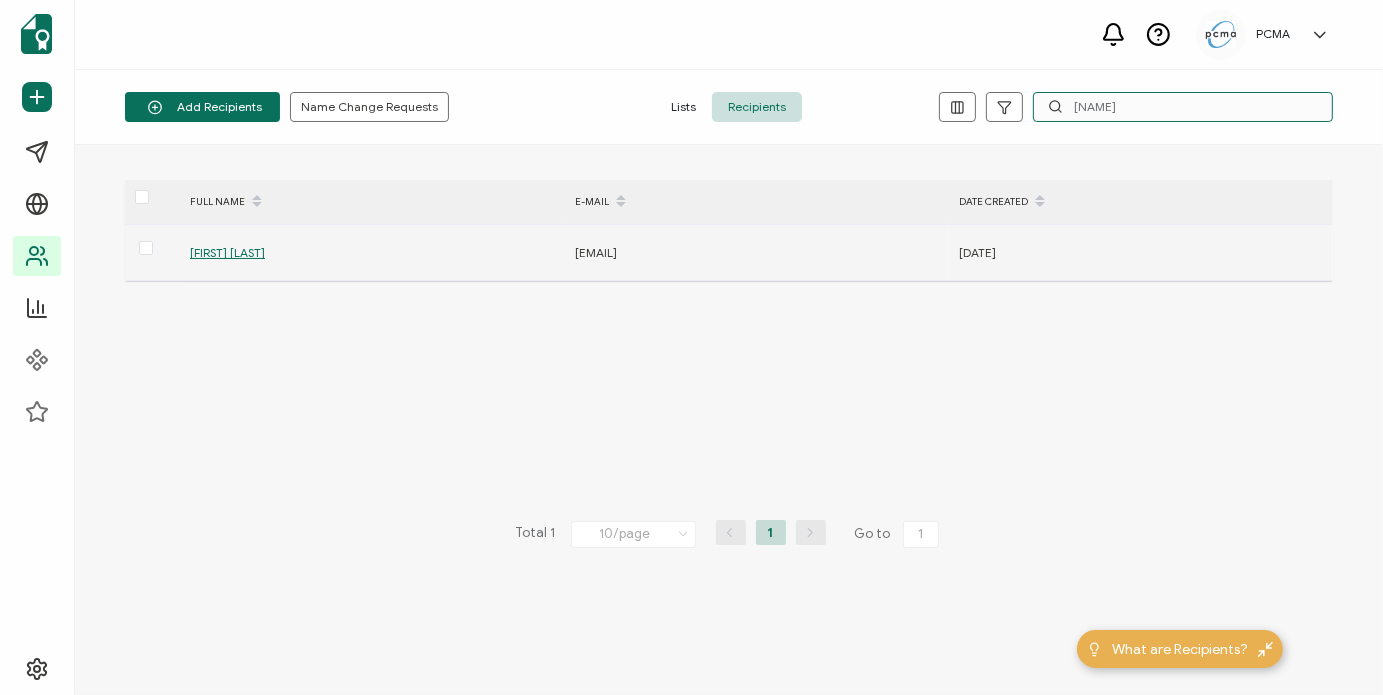 type on "[NAME]" 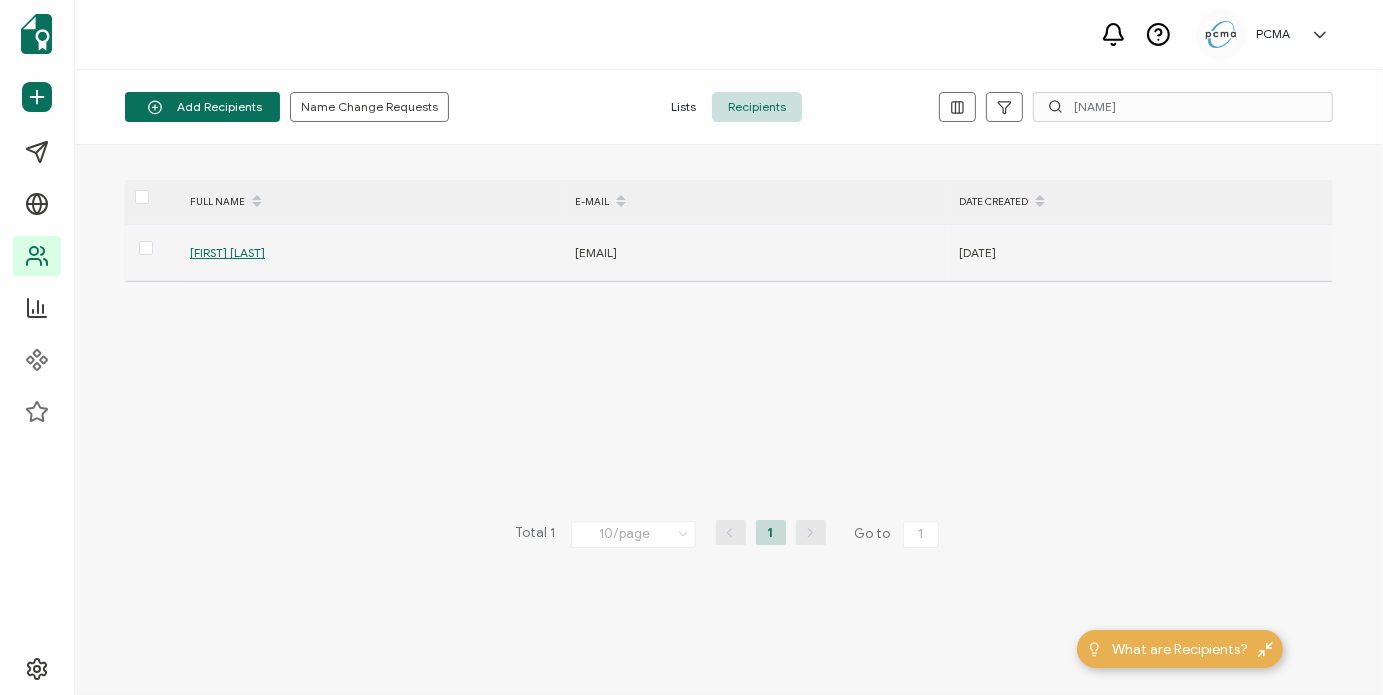 click on "[FIRST] [LAST]" at bounding box center [227, 252] 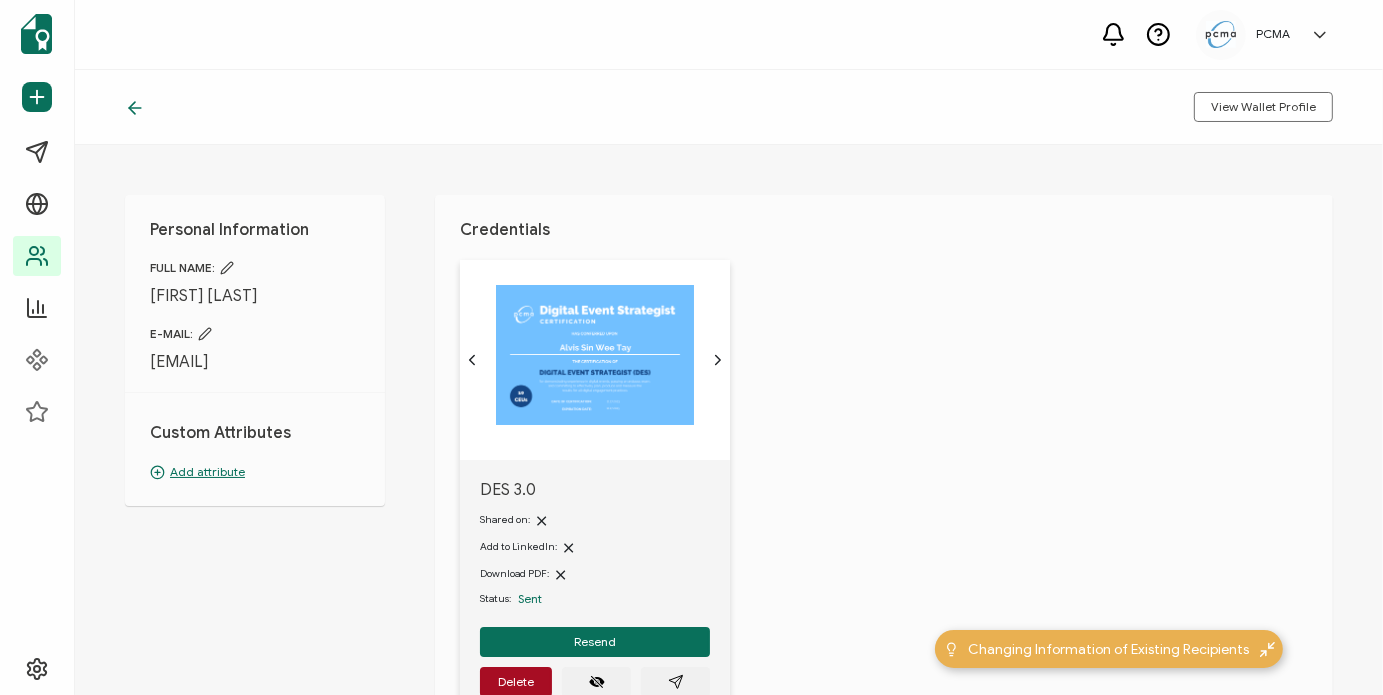 scroll, scrollTop: 127, scrollLeft: 0, axis: vertical 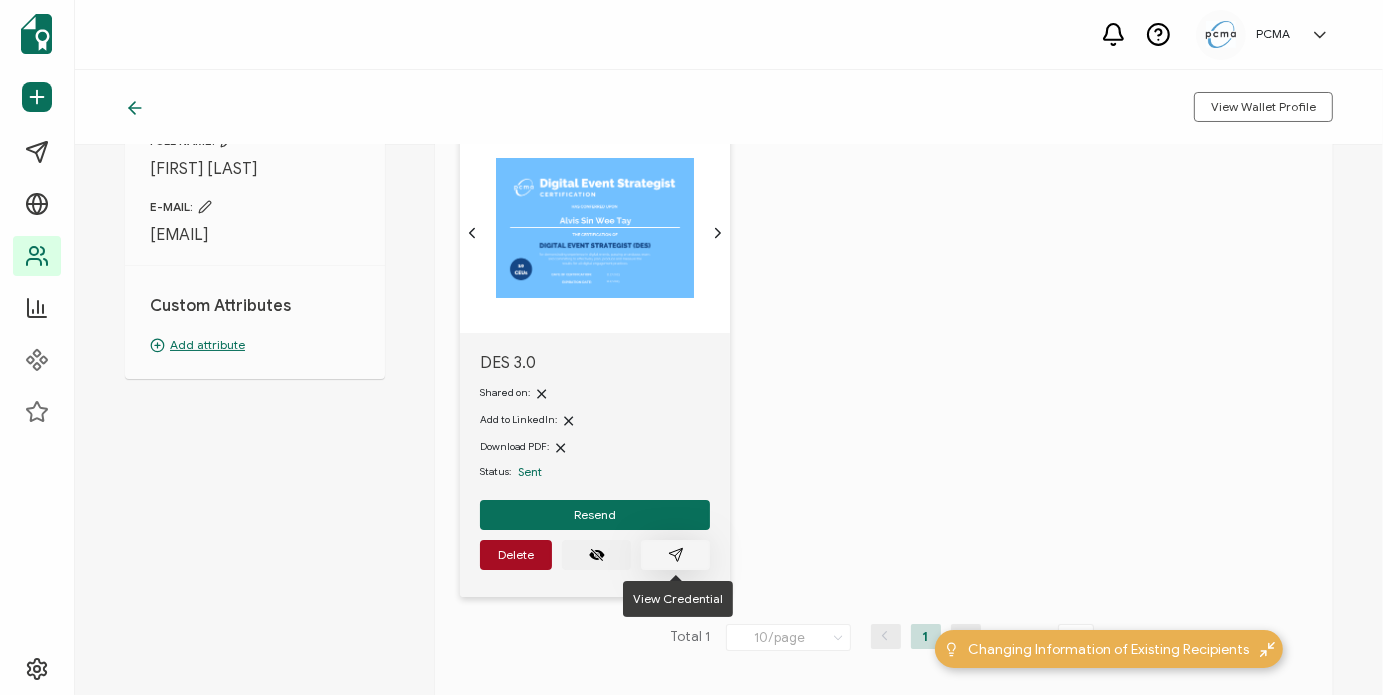 click at bounding box center (675, 555) 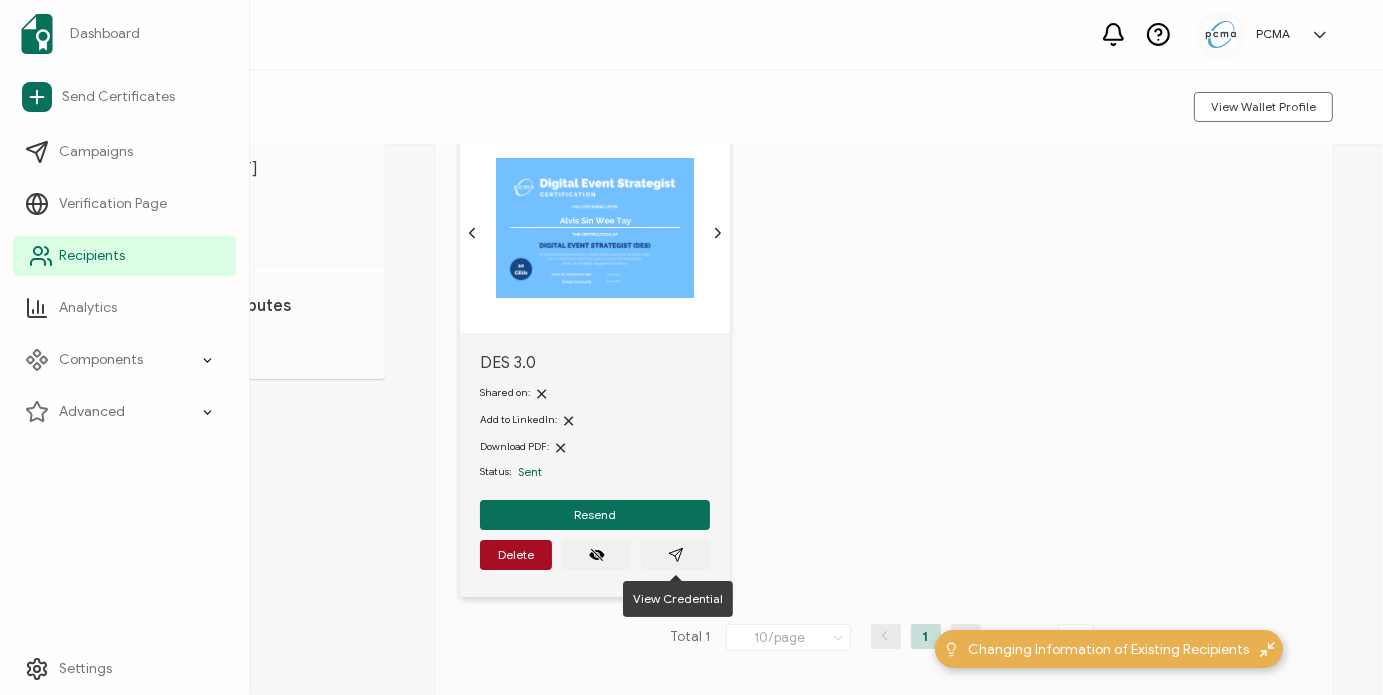 click on "Recipients" at bounding box center (92, 256) 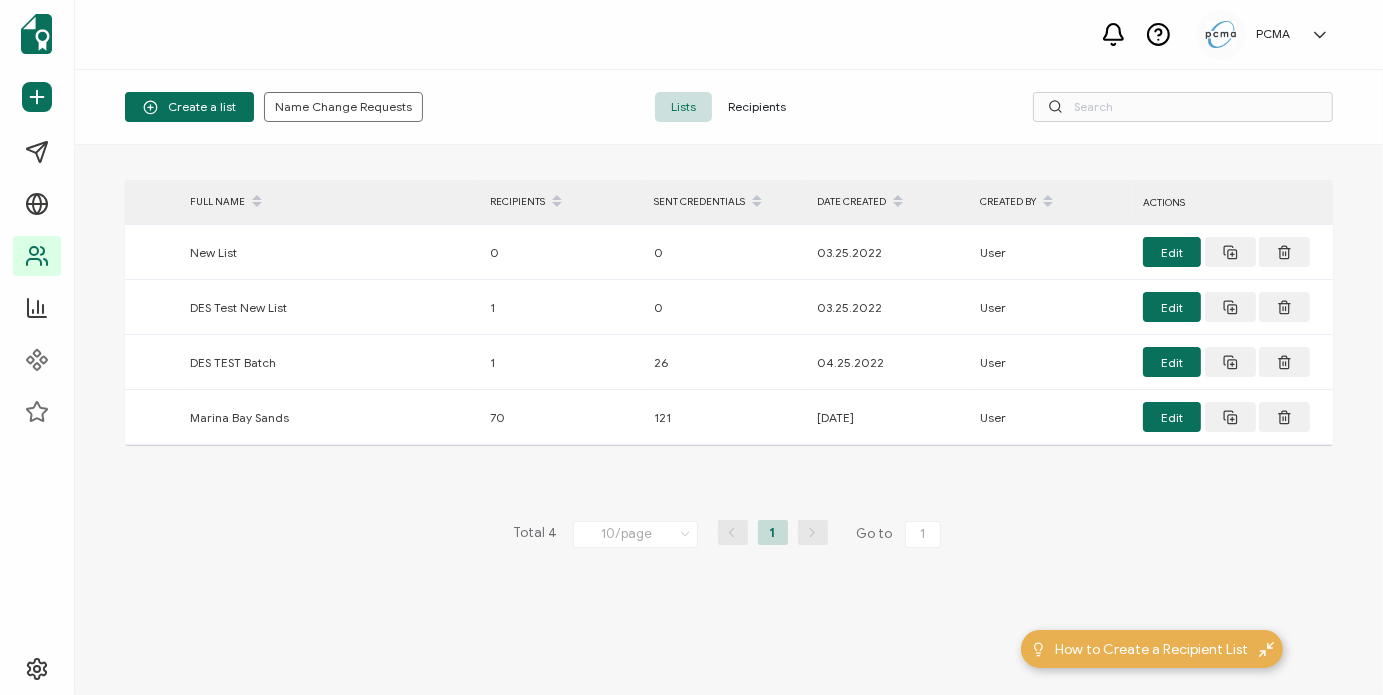 click on "Recipients" at bounding box center [757, 107] 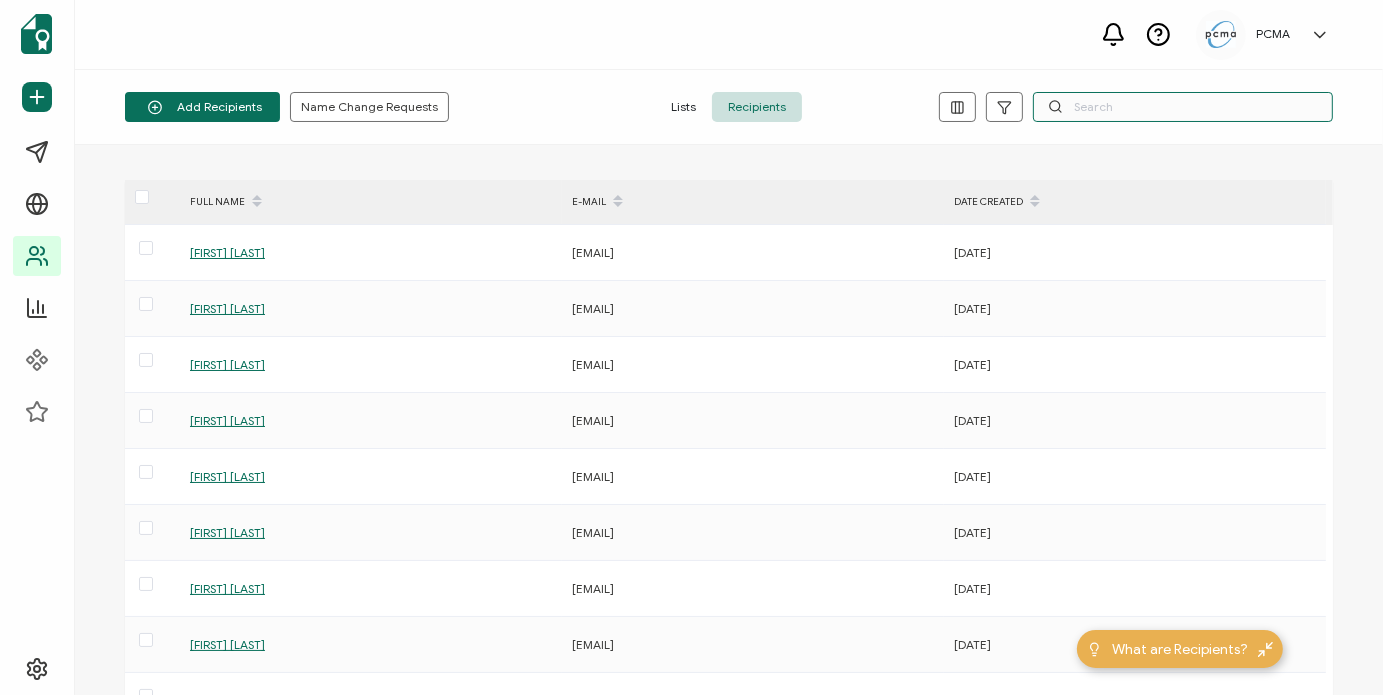 click at bounding box center (1183, 107) 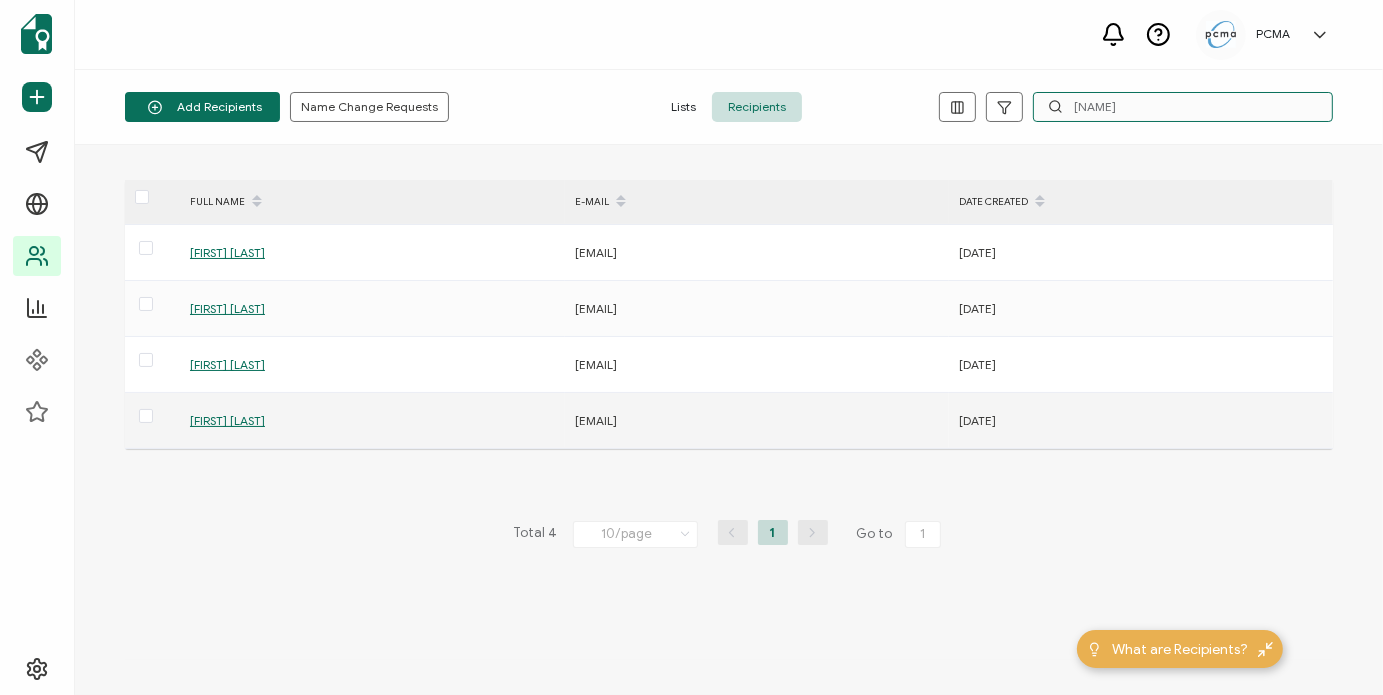 type on "[NAME]" 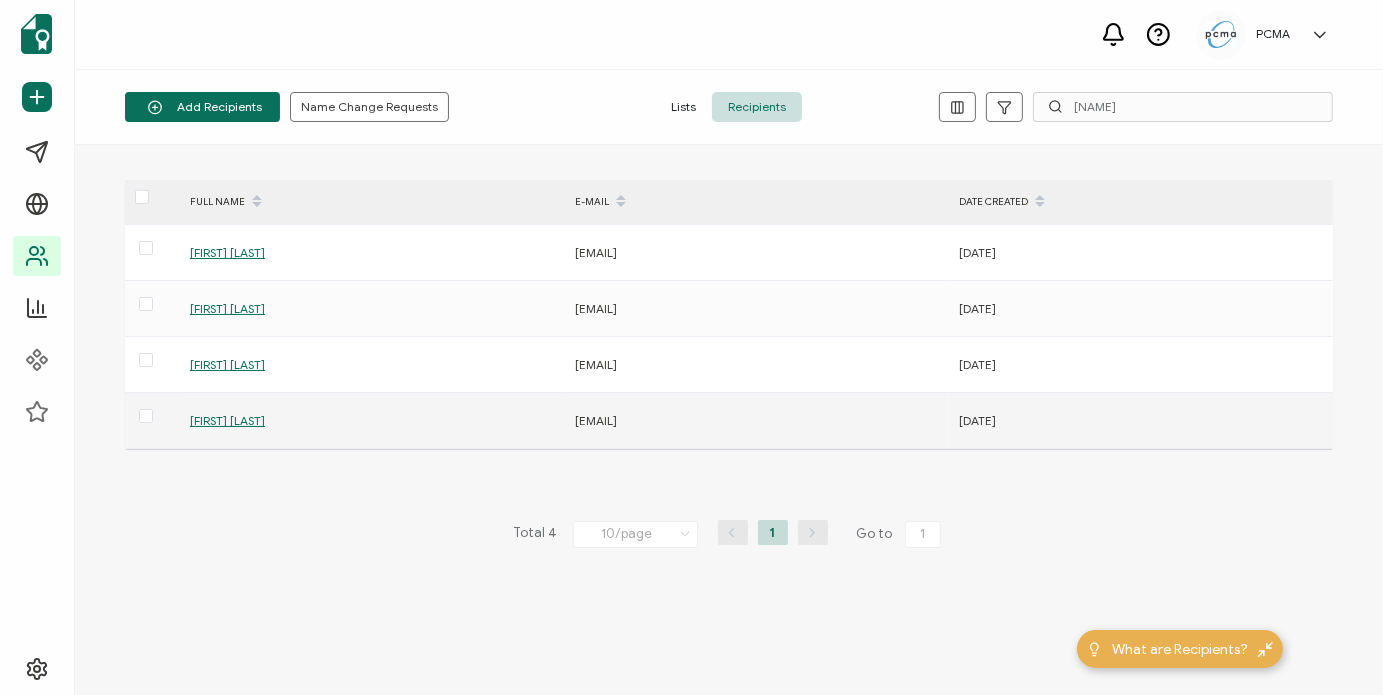 click on "[FIRST] [LAST]" at bounding box center [227, 420] 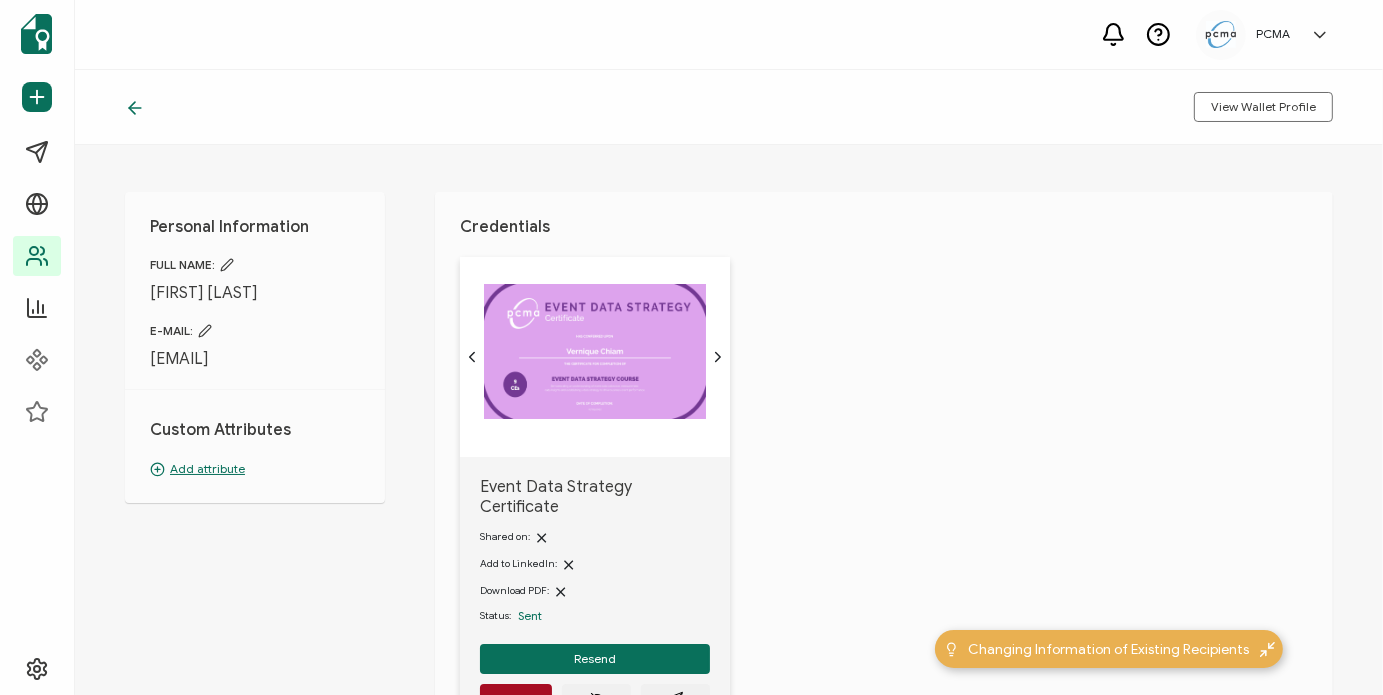 scroll, scrollTop: 0, scrollLeft: 0, axis: both 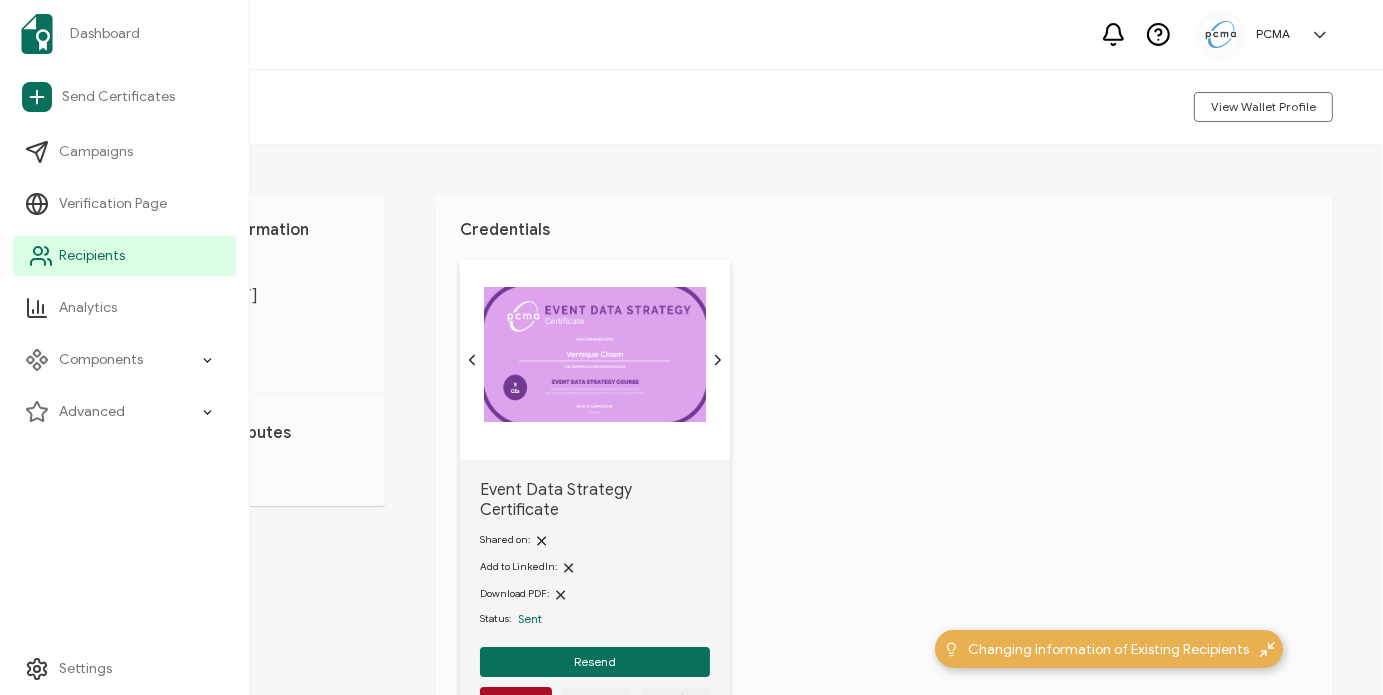 click on "Recipients" at bounding box center (92, 256) 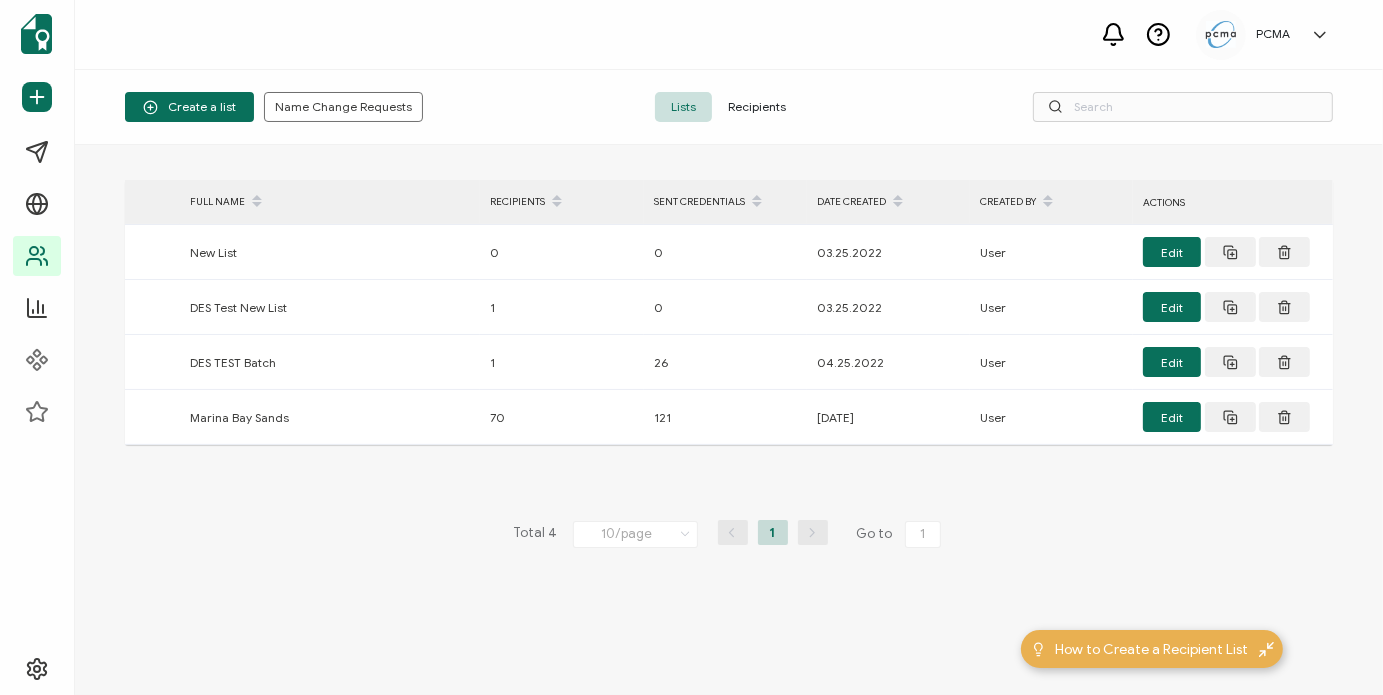 click on "Recipients" at bounding box center [757, 107] 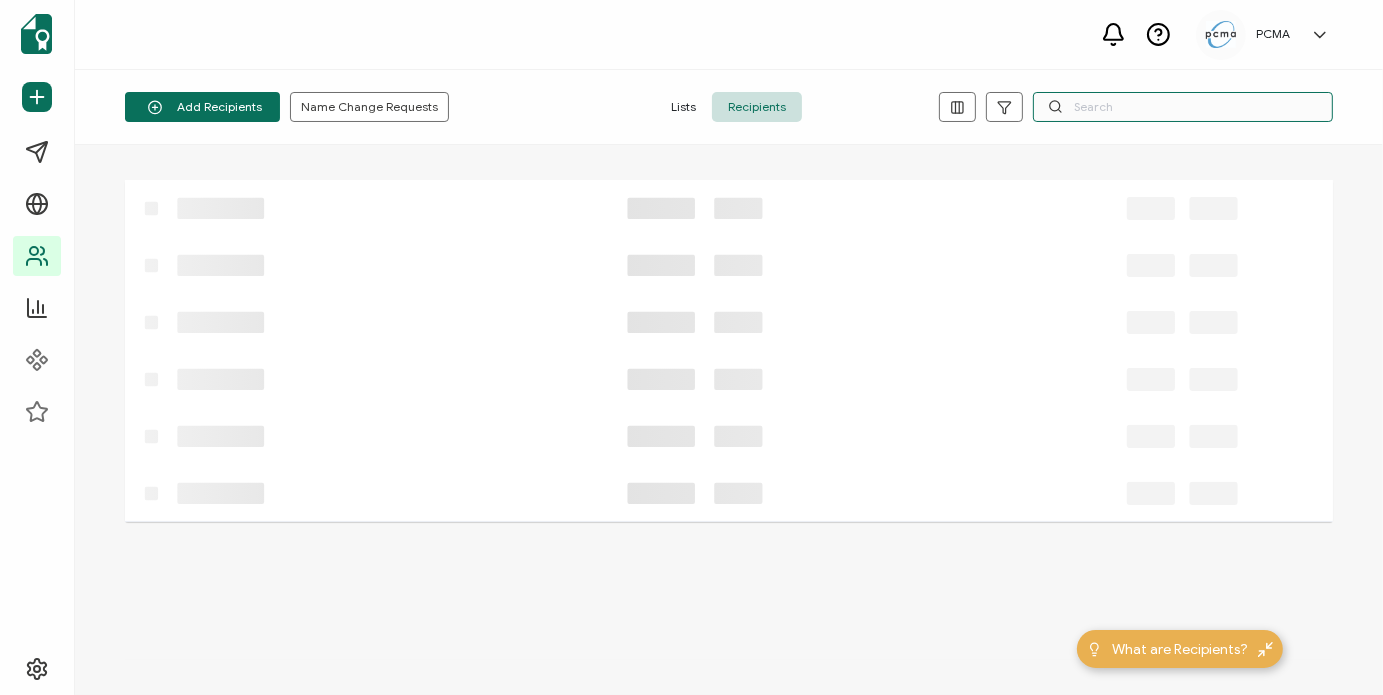 click at bounding box center [1183, 107] 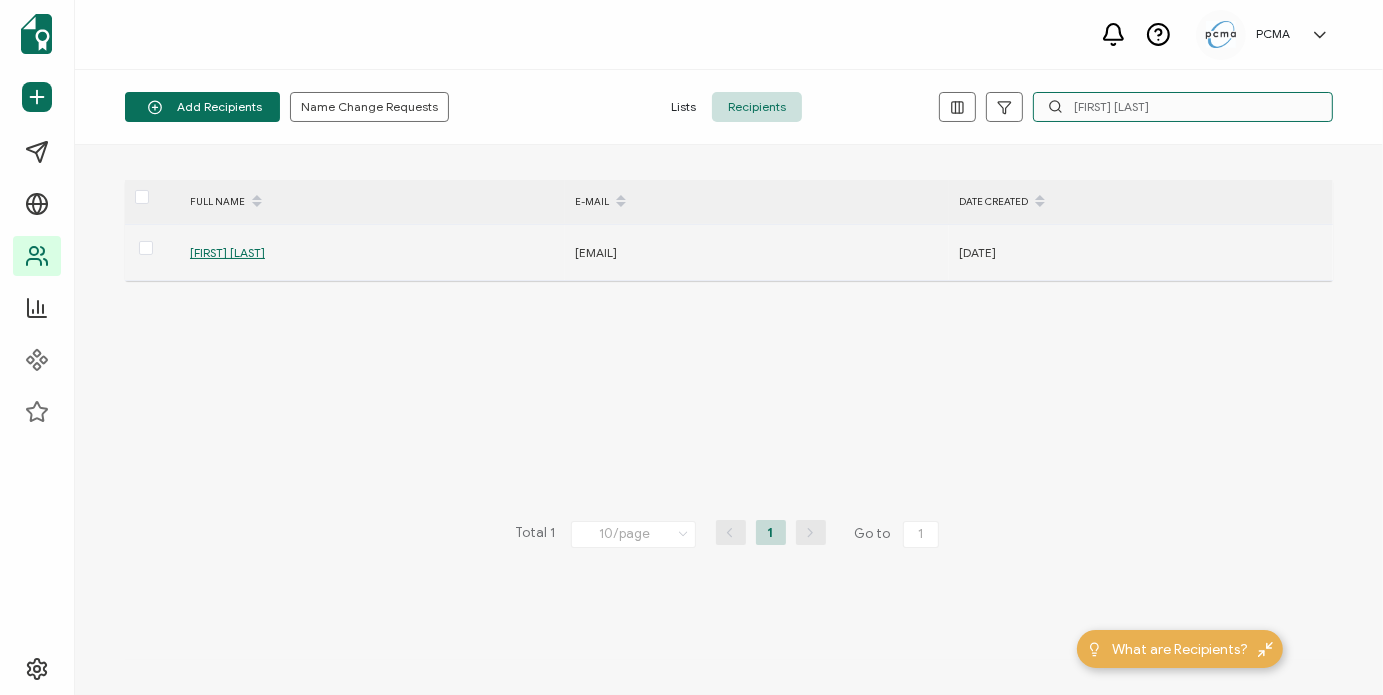 type on "[FIRST] [LAST]" 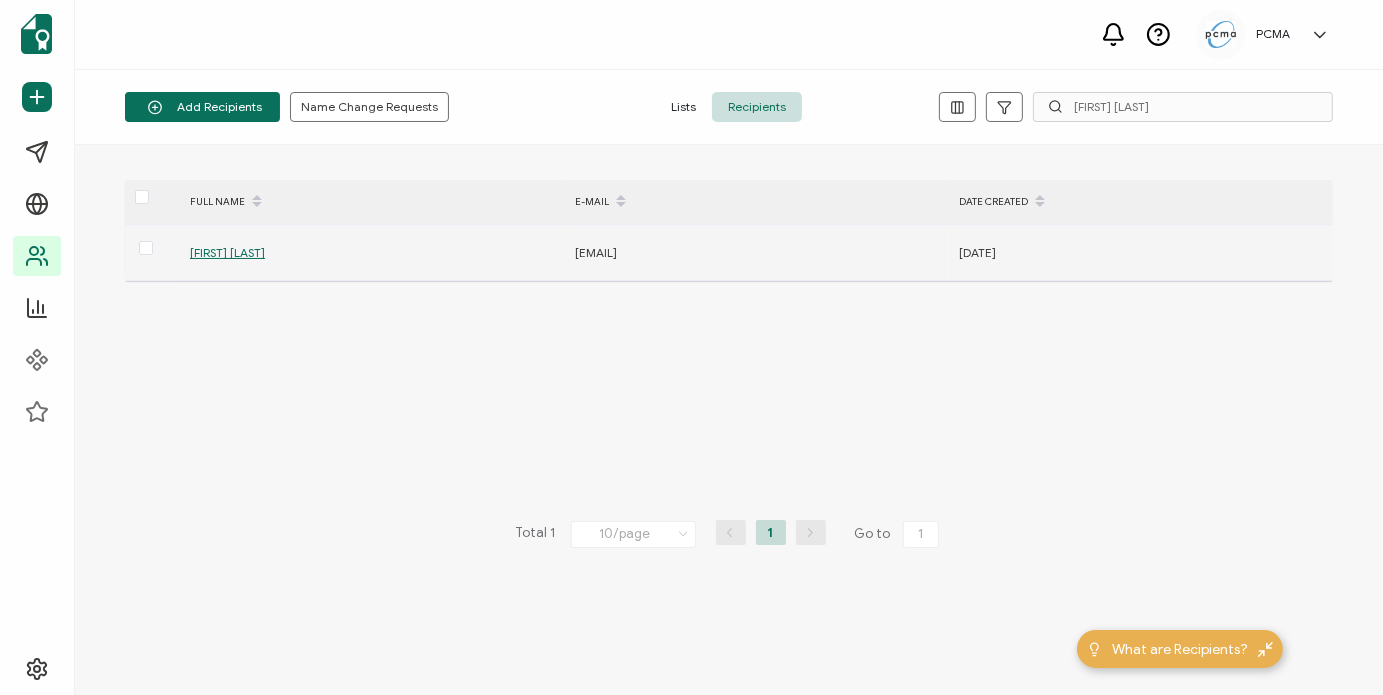 click on "[FIRST] [LAST]" at bounding box center [227, 252] 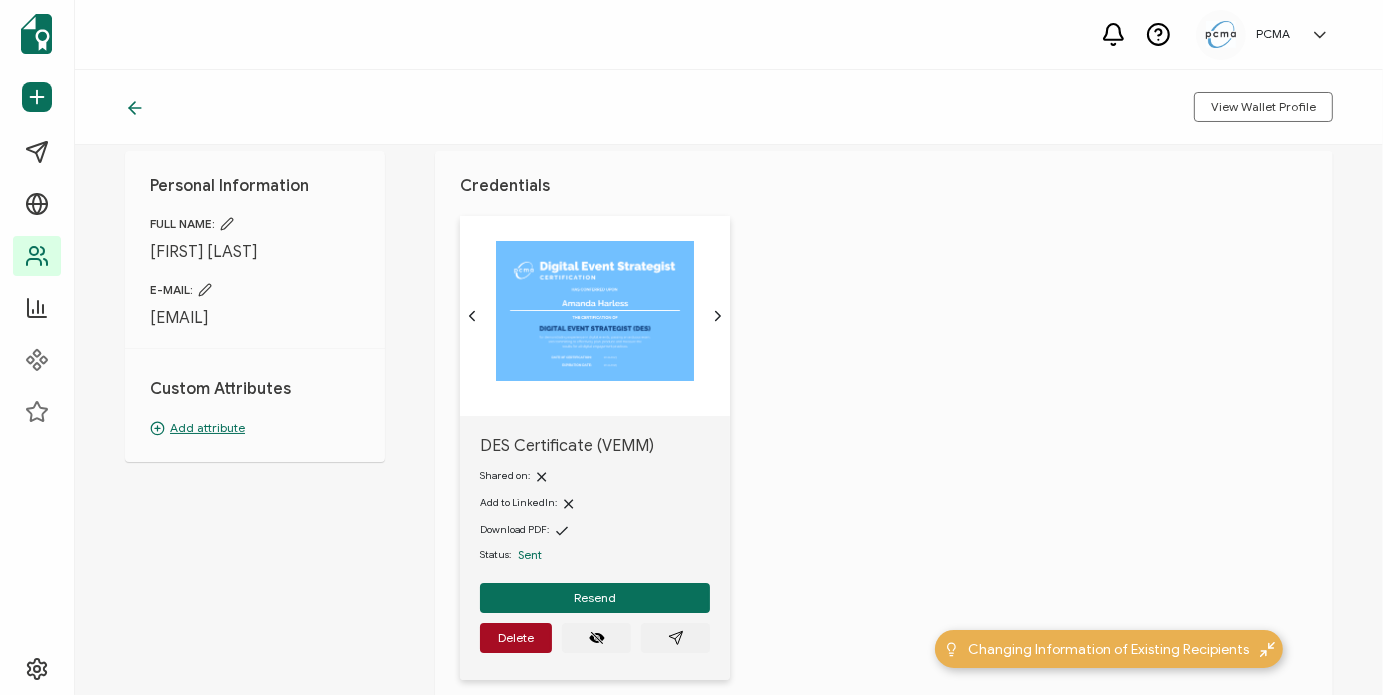 scroll, scrollTop: 50, scrollLeft: 0, axis: vertical 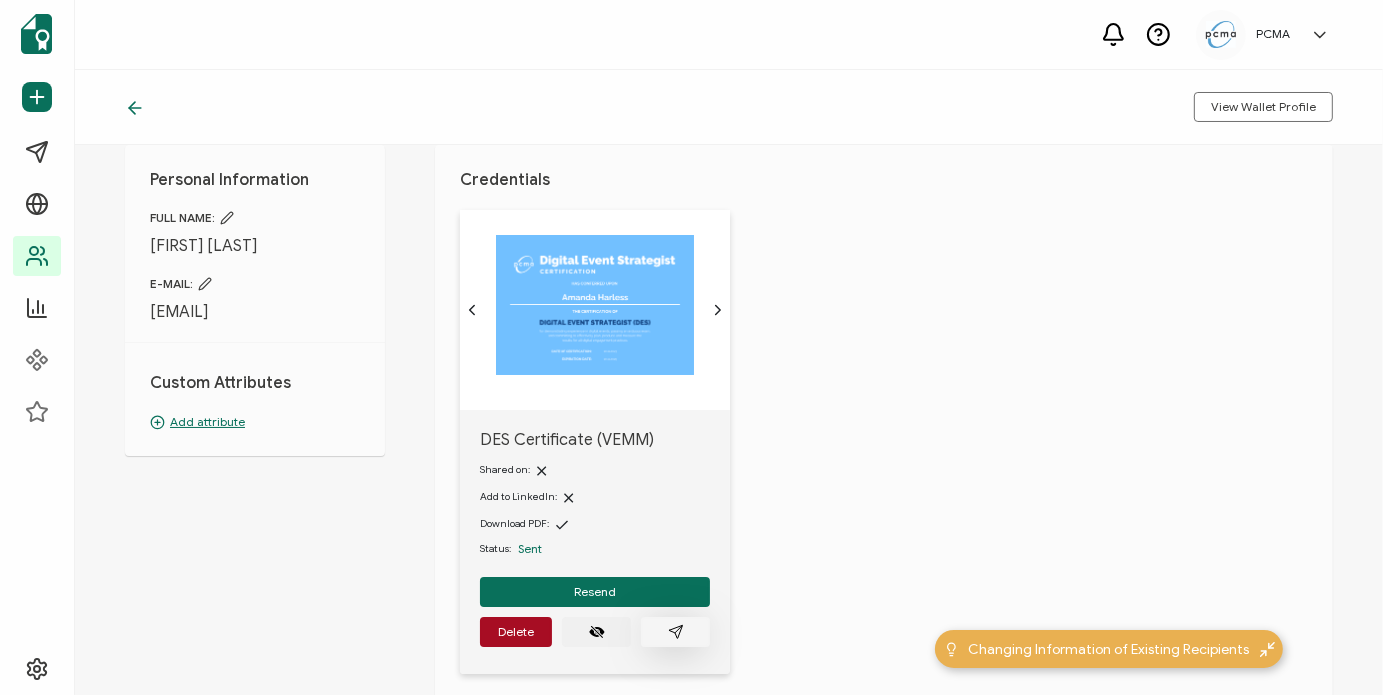 click at bounding box center (675, 632) 